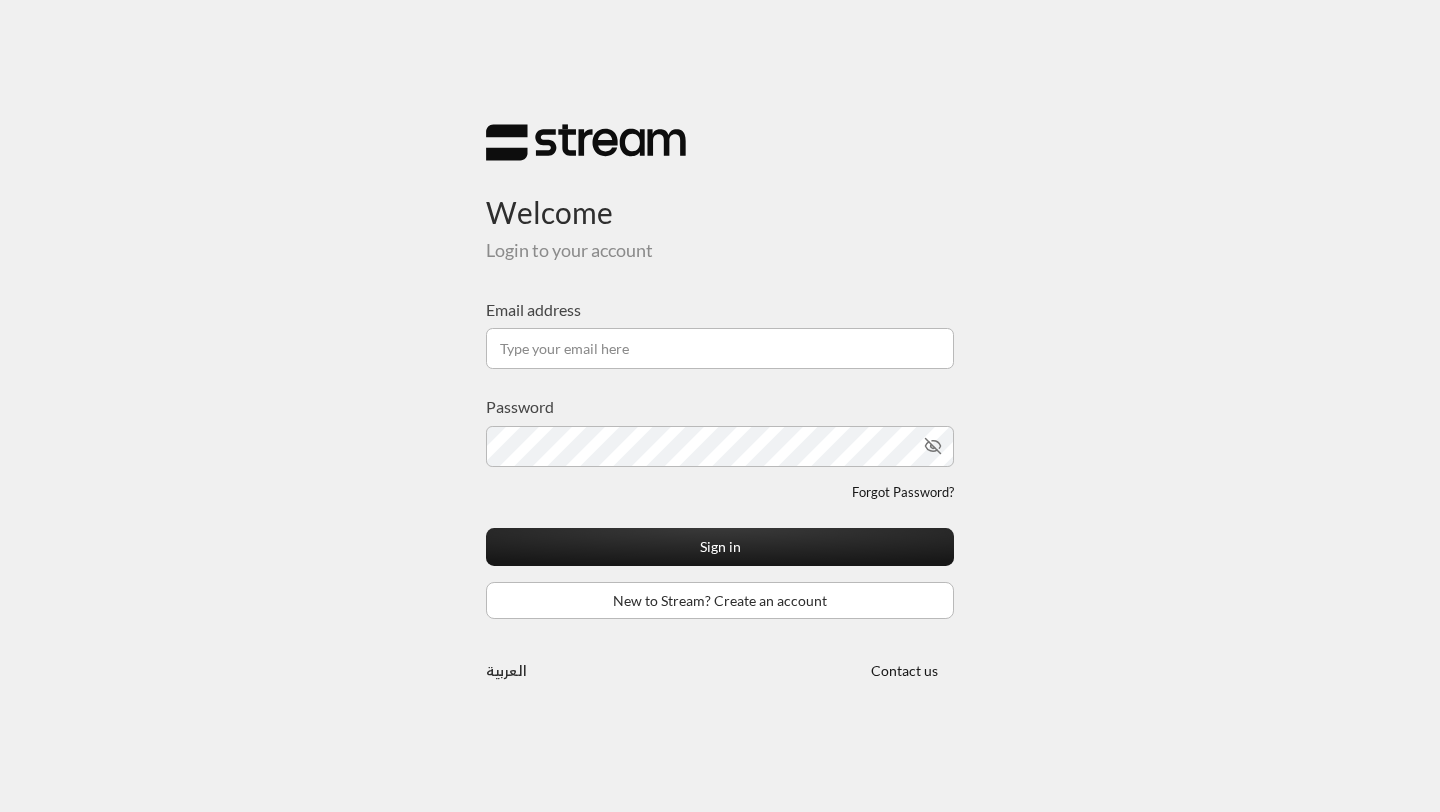 scroll, scrollTop: 0, scrollLeft: 0, axis: both 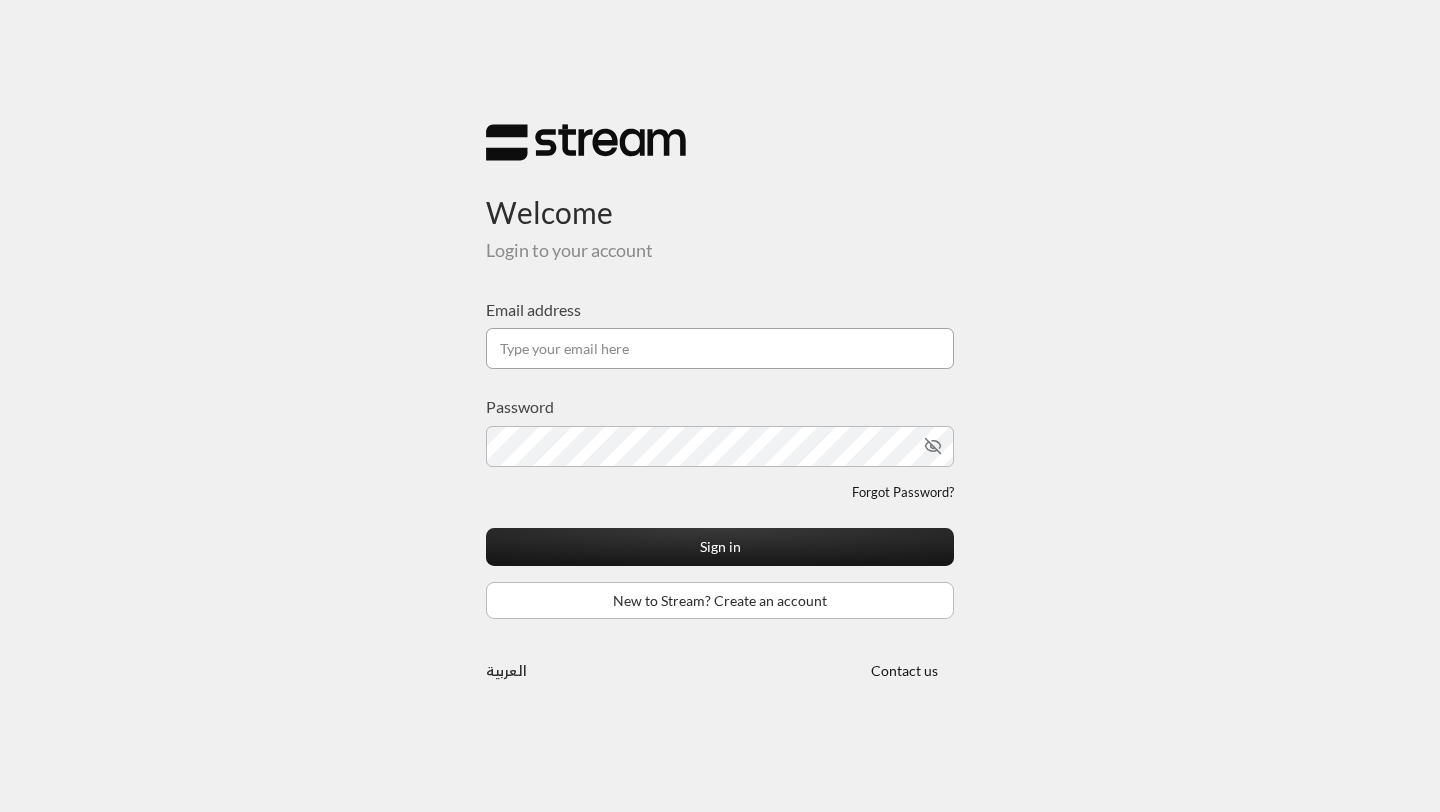 click on "Email address" at bounding box center (720, 348) 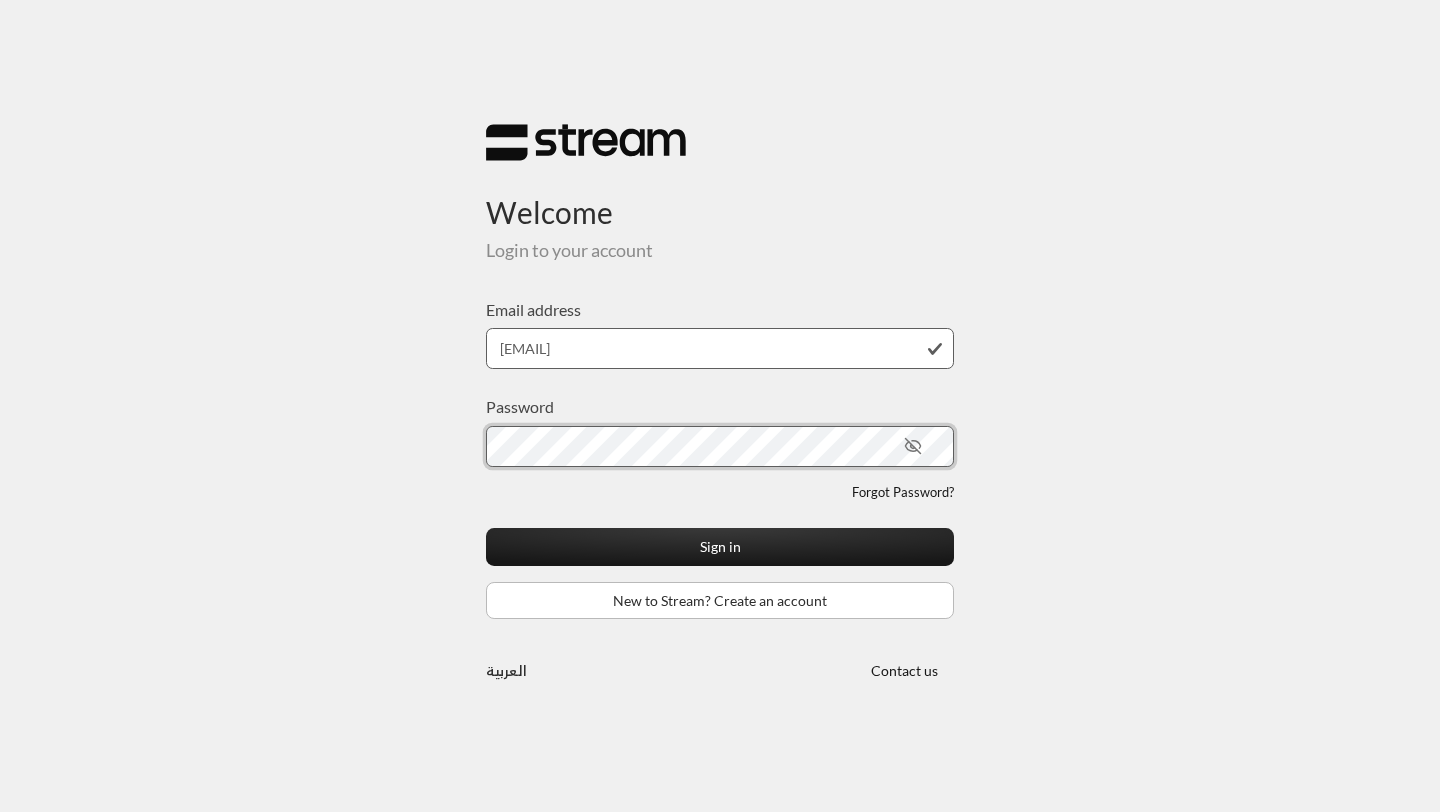 click on "Sign in" at bounding box center [720, 546] 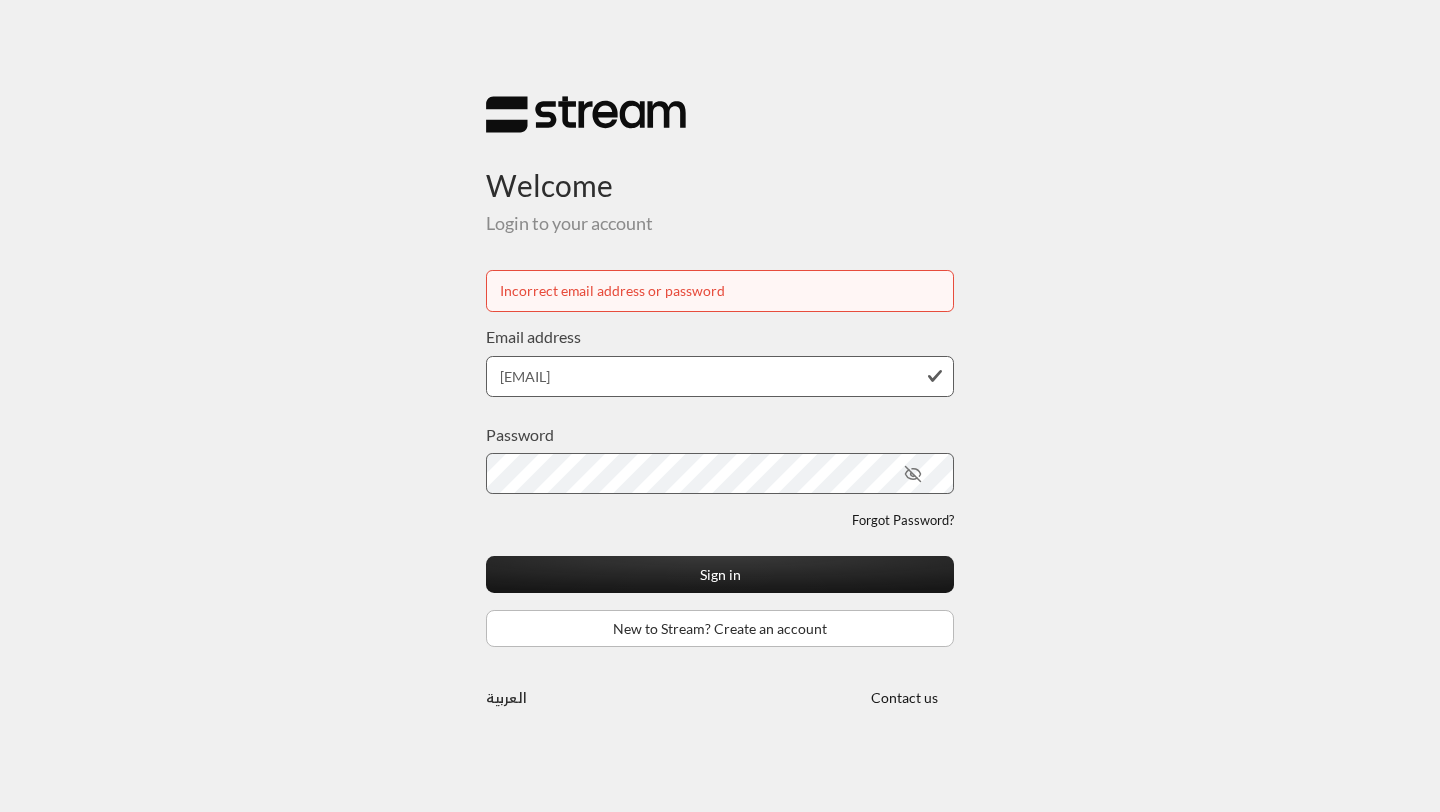click on "Welcome Login to your account   Incorrect email address or password Email address vbuznitska@flow.life Password Forgot Password? Sign in New to Stream? Create an account العربية     Contact us" at bounding box center (720, 406) 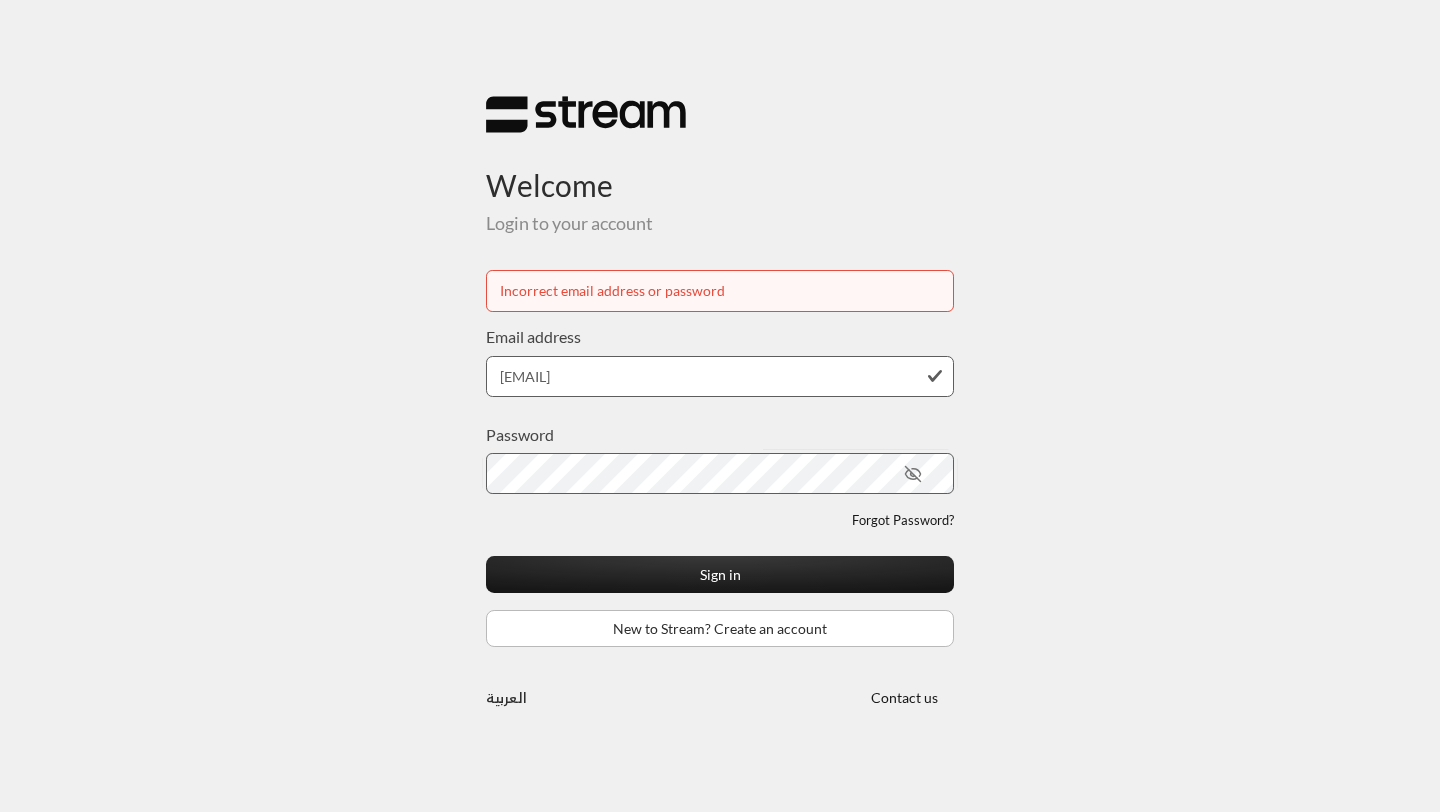 click 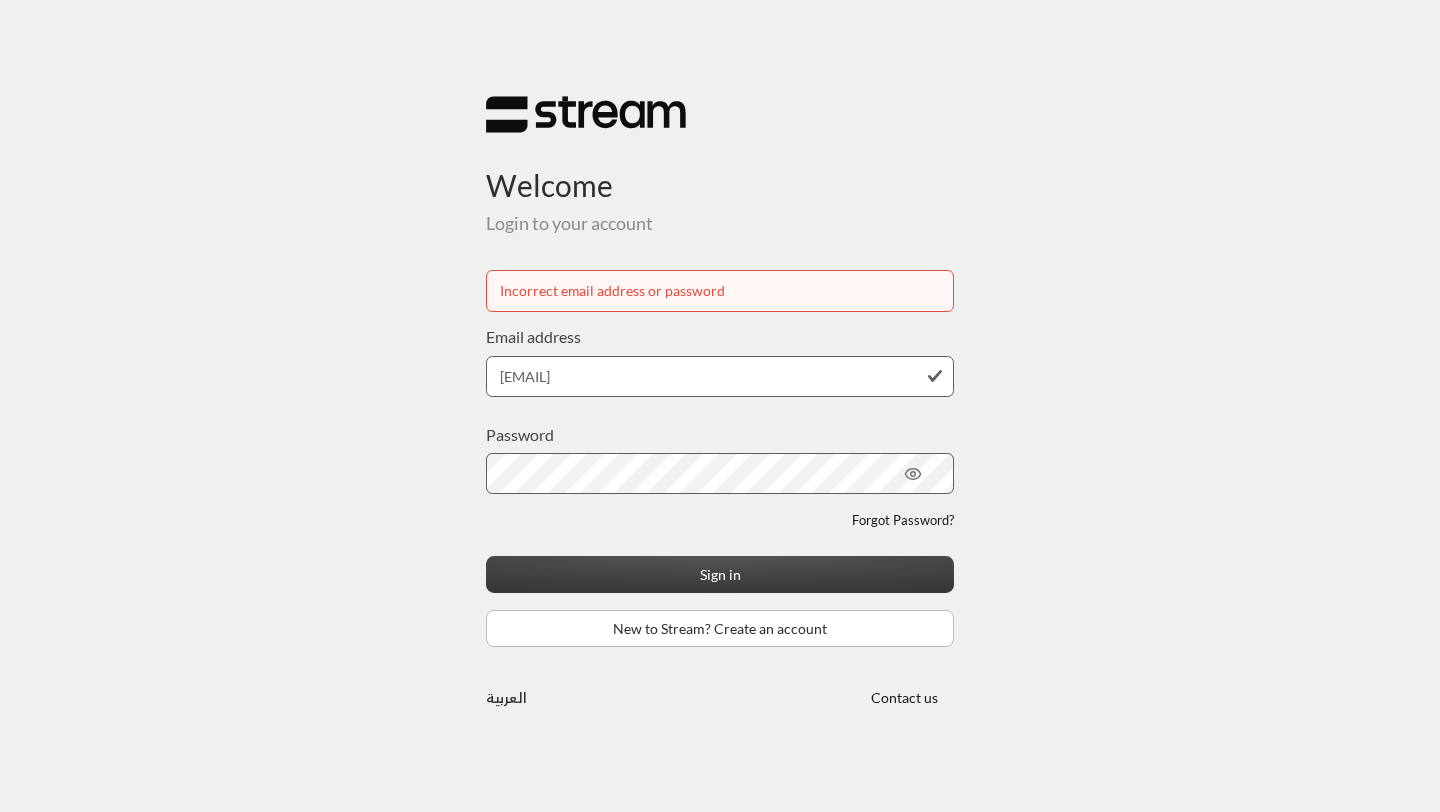 click on "Sign in" at bounding box center (720, 574) 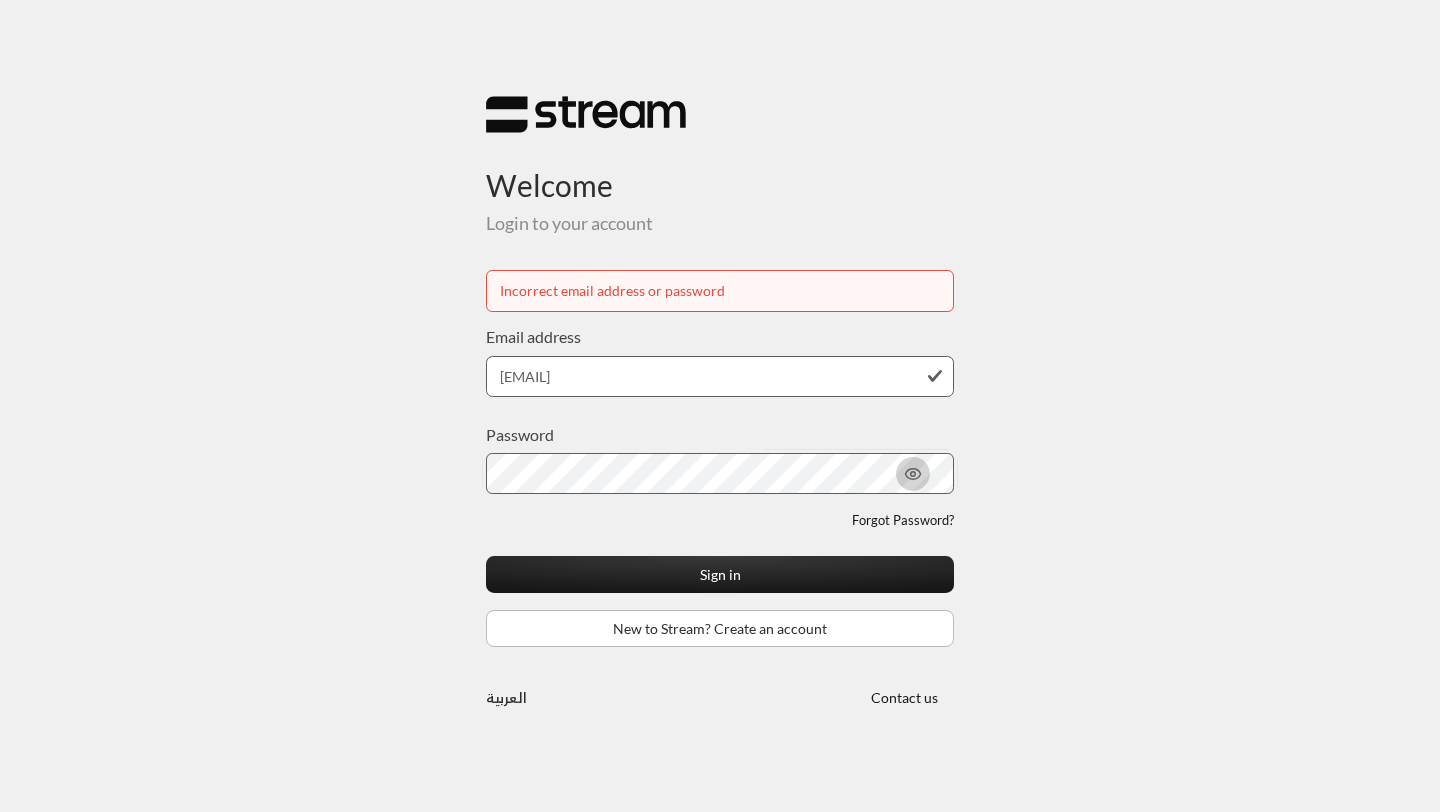 click 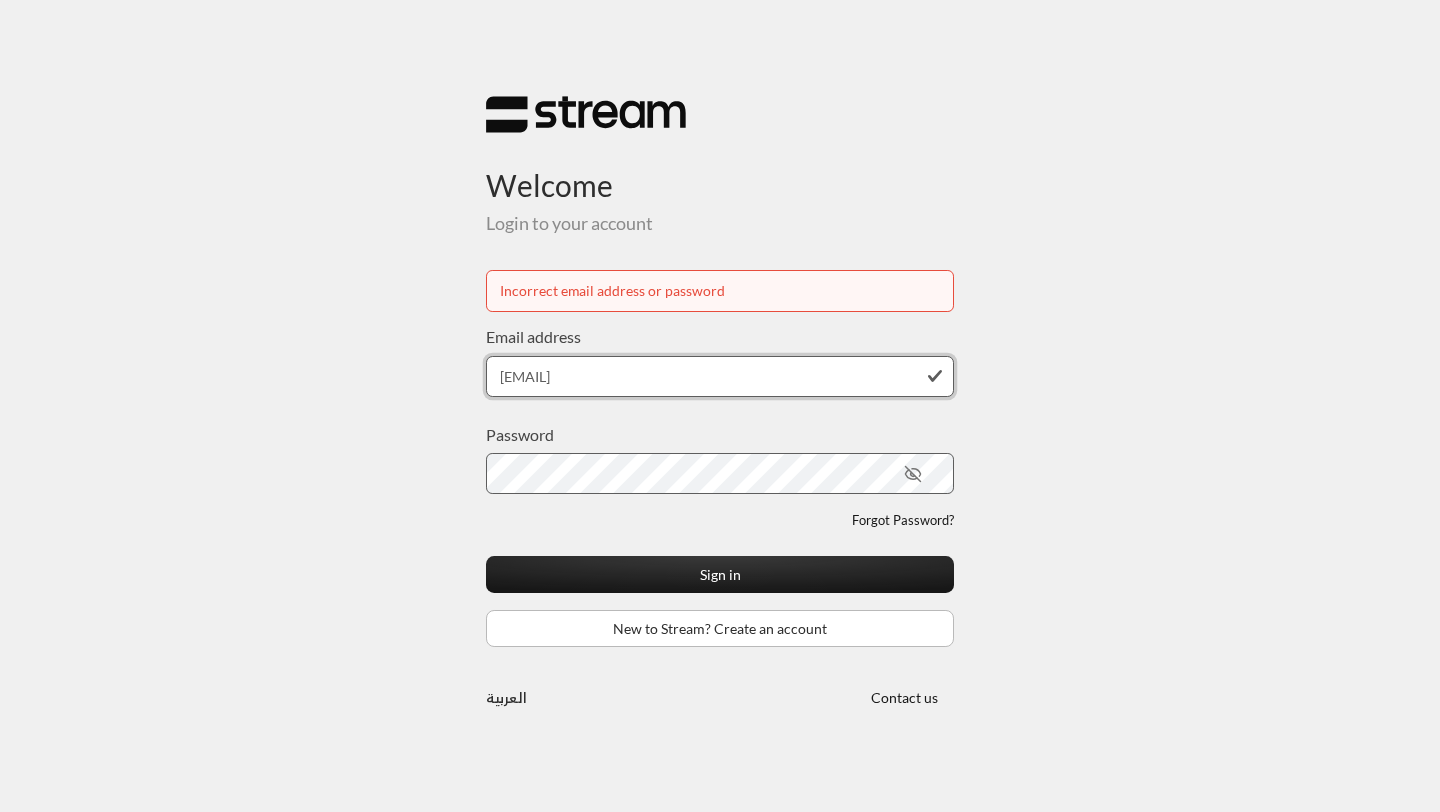 click on "[EMAIL]" at bounding box center [720, 376] 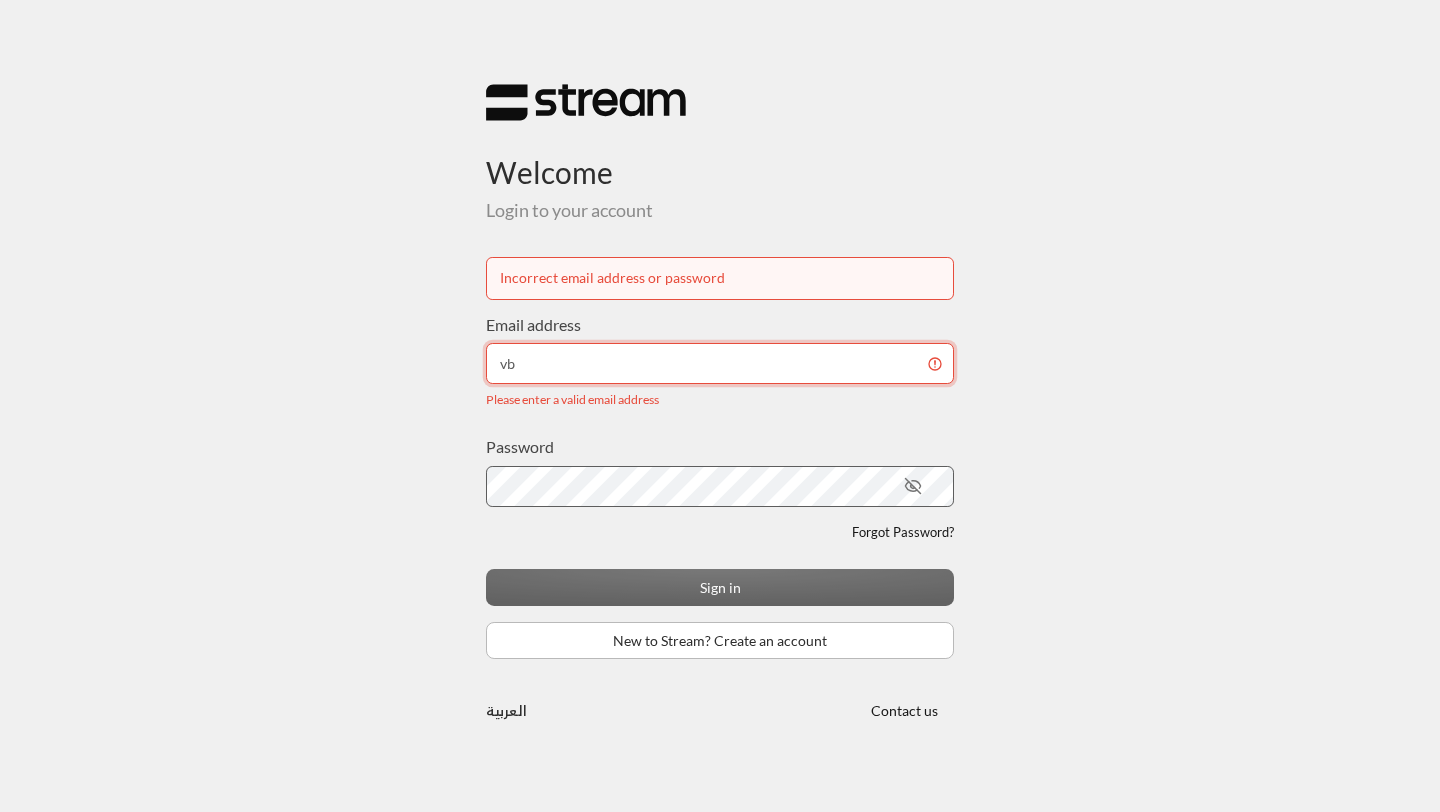 type on "v" 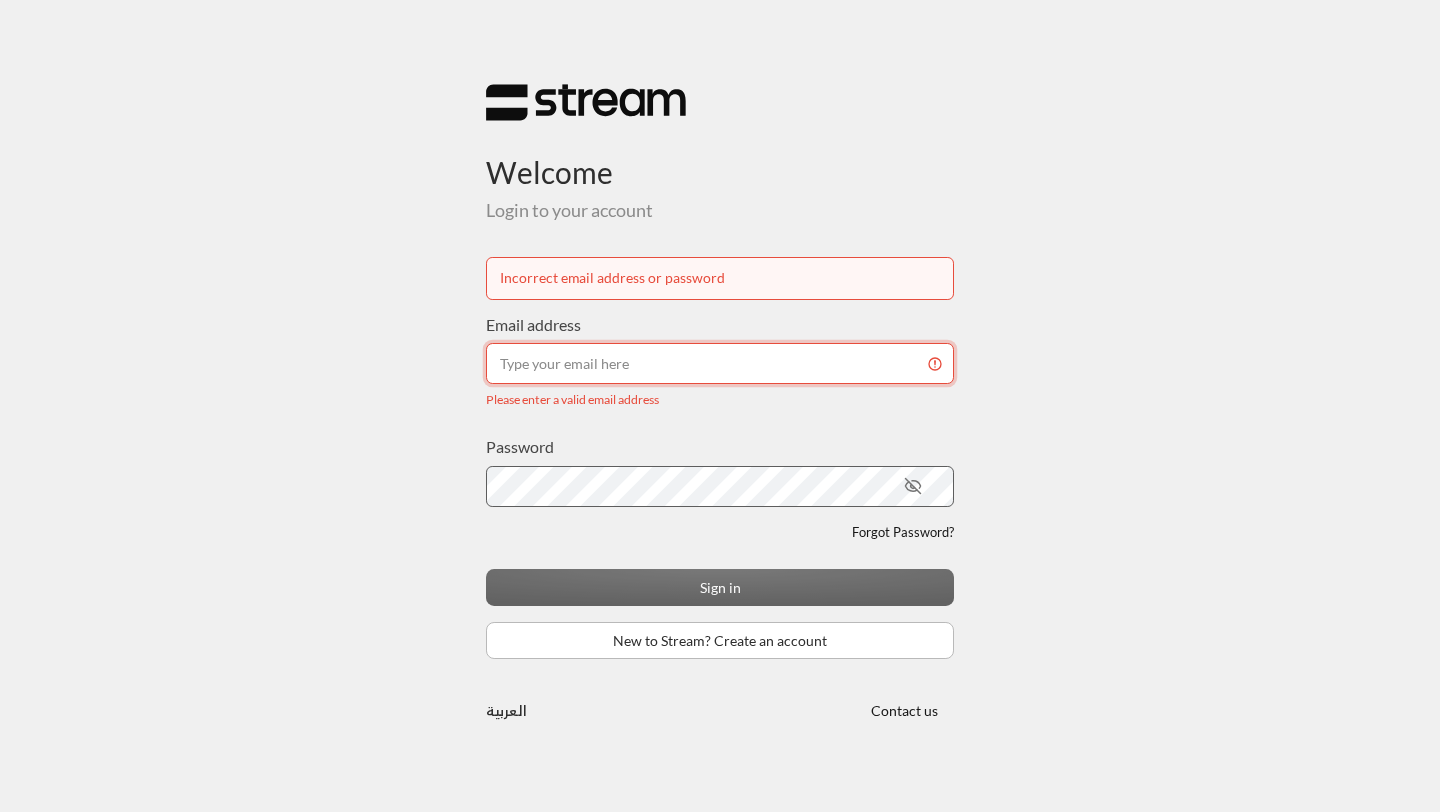 click on "Email address" at bounding box center [720, 363] 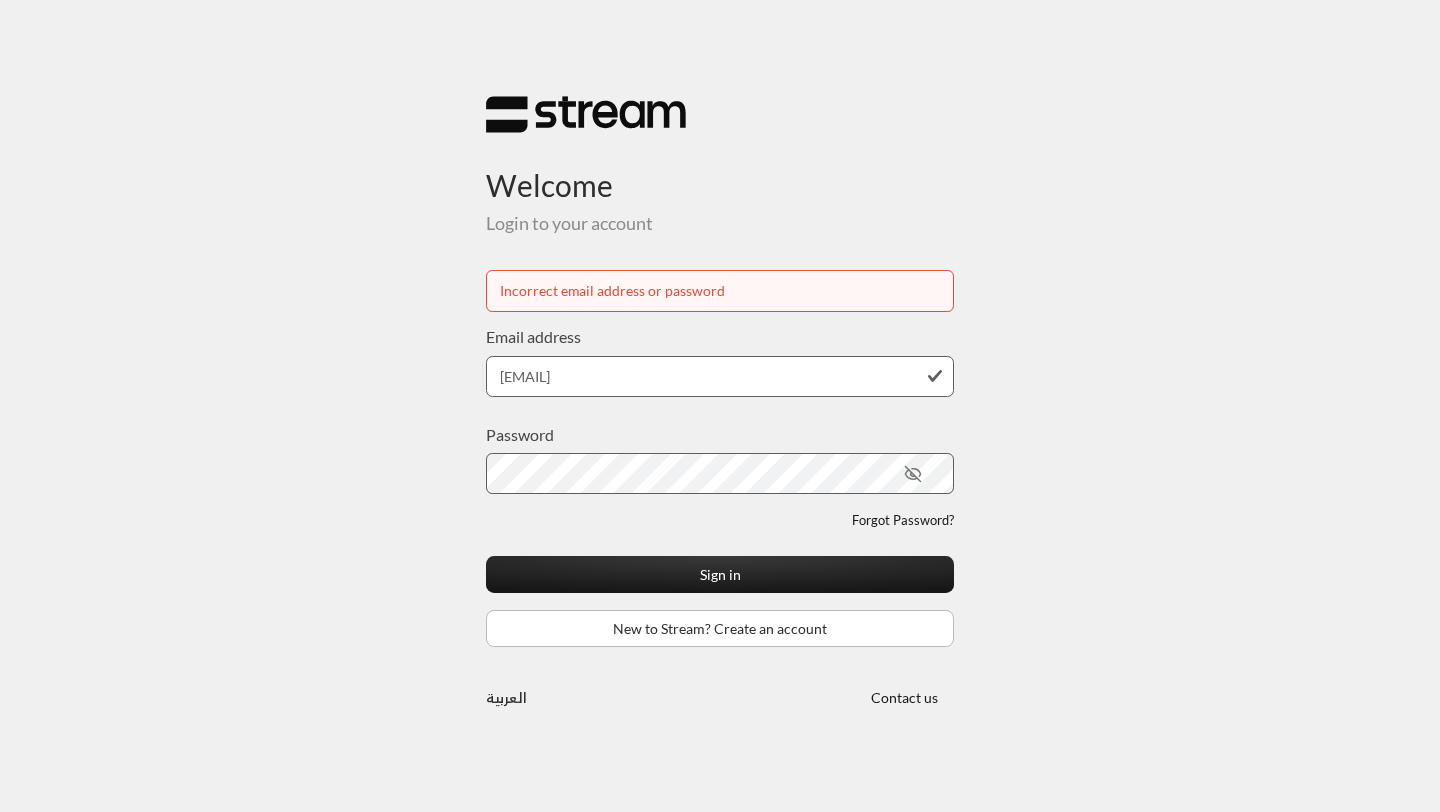 click 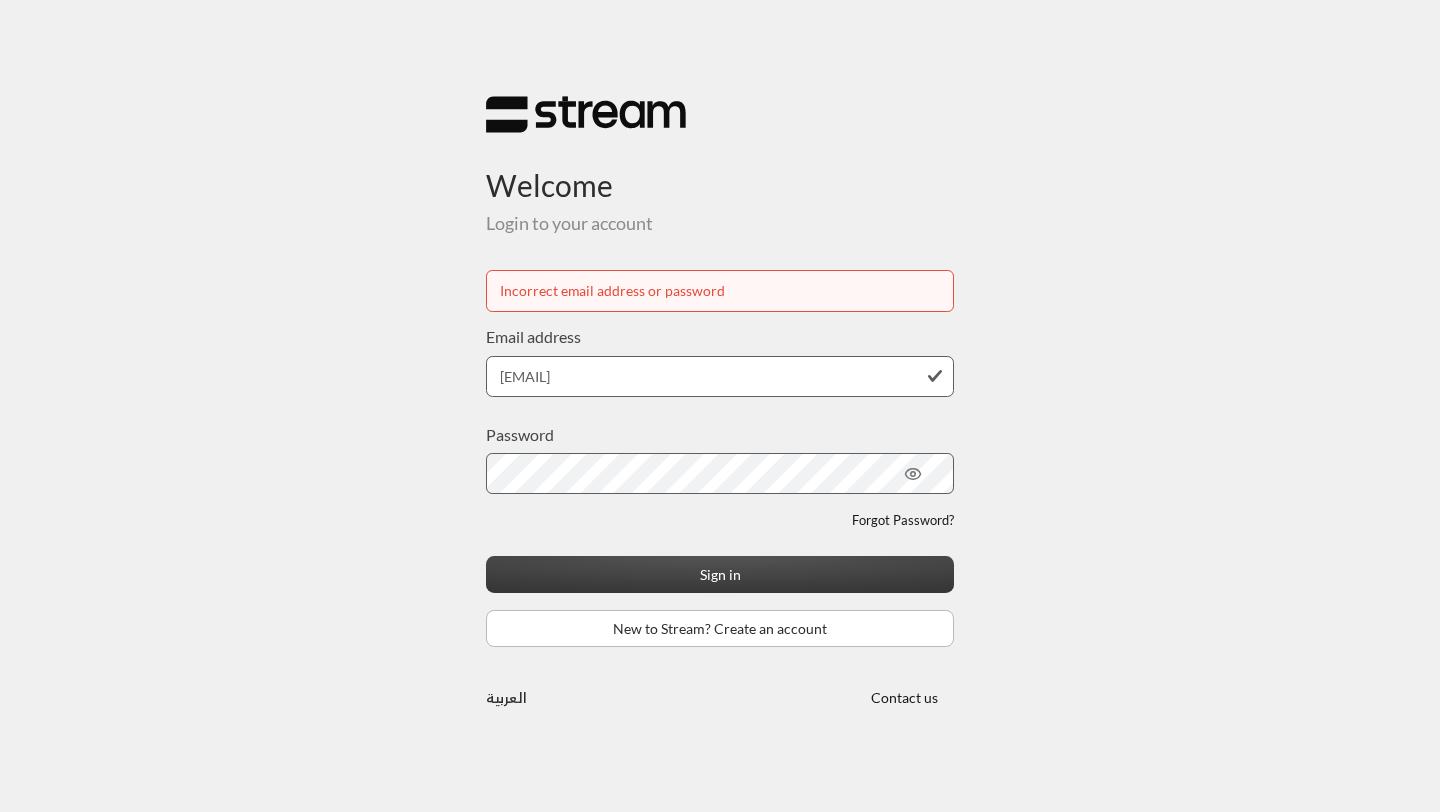click on "Sign in" at bounding box center (720, 574) 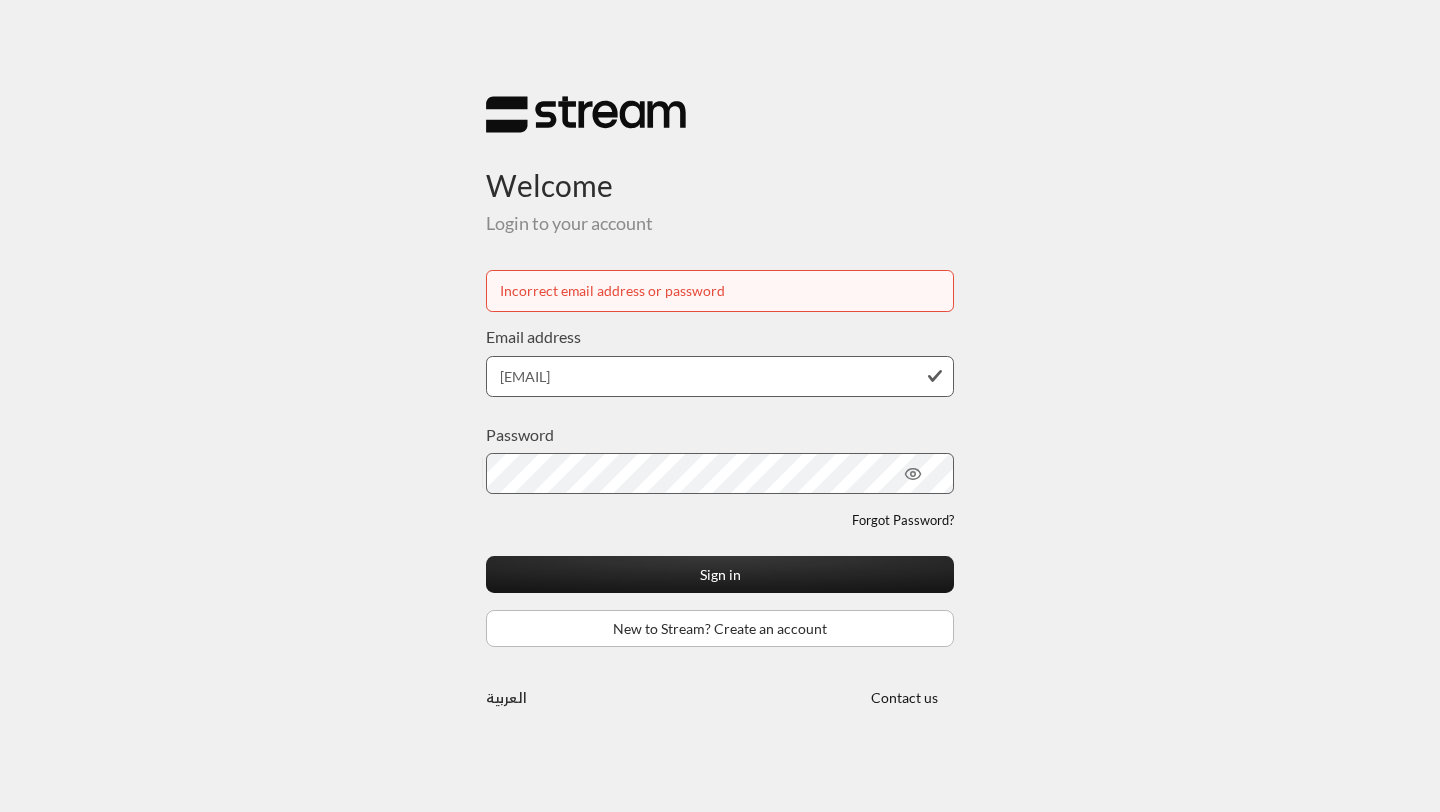 click on "Forgot Password?" at bounding box center [903, 521] 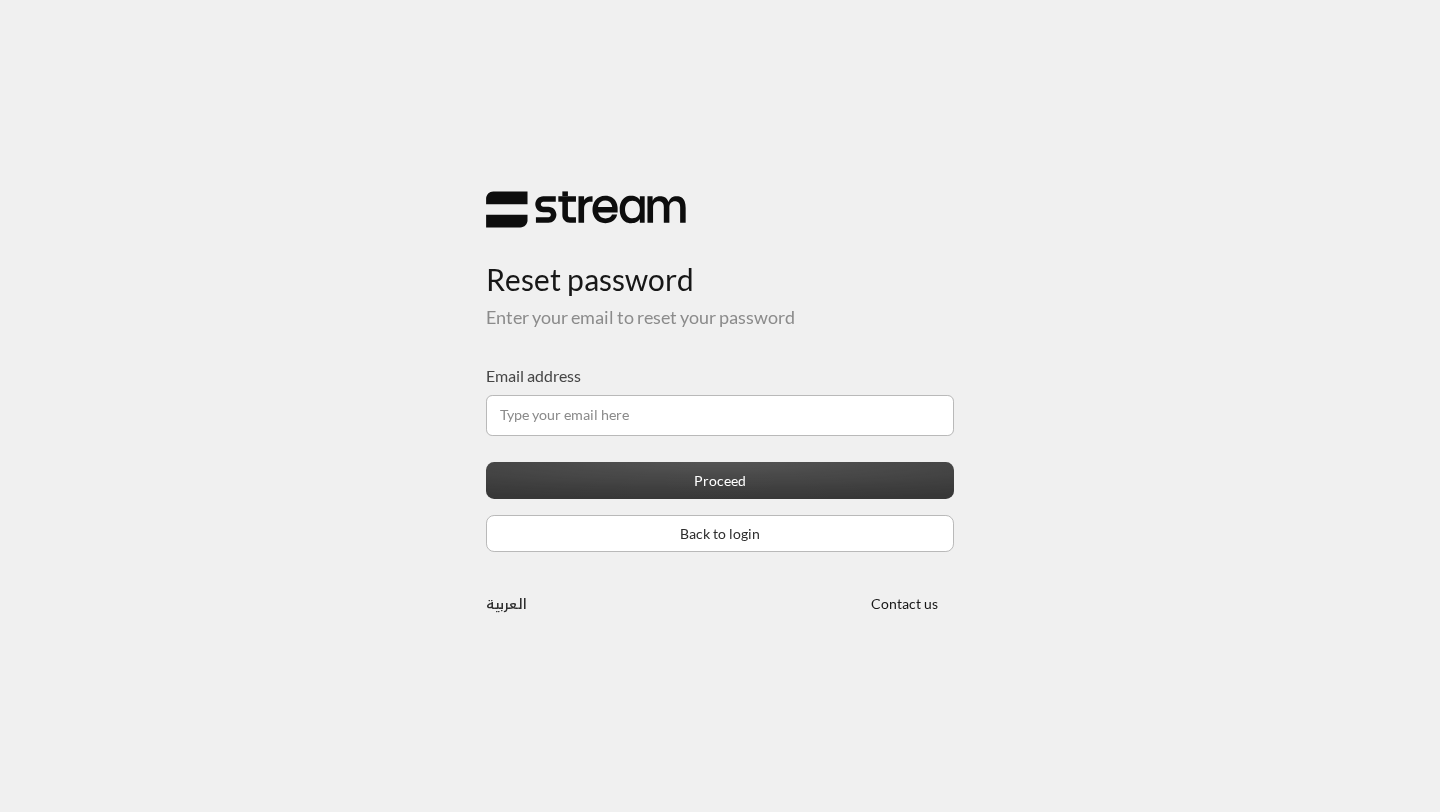 click on "Proceed" at bounding box center [720, 480] 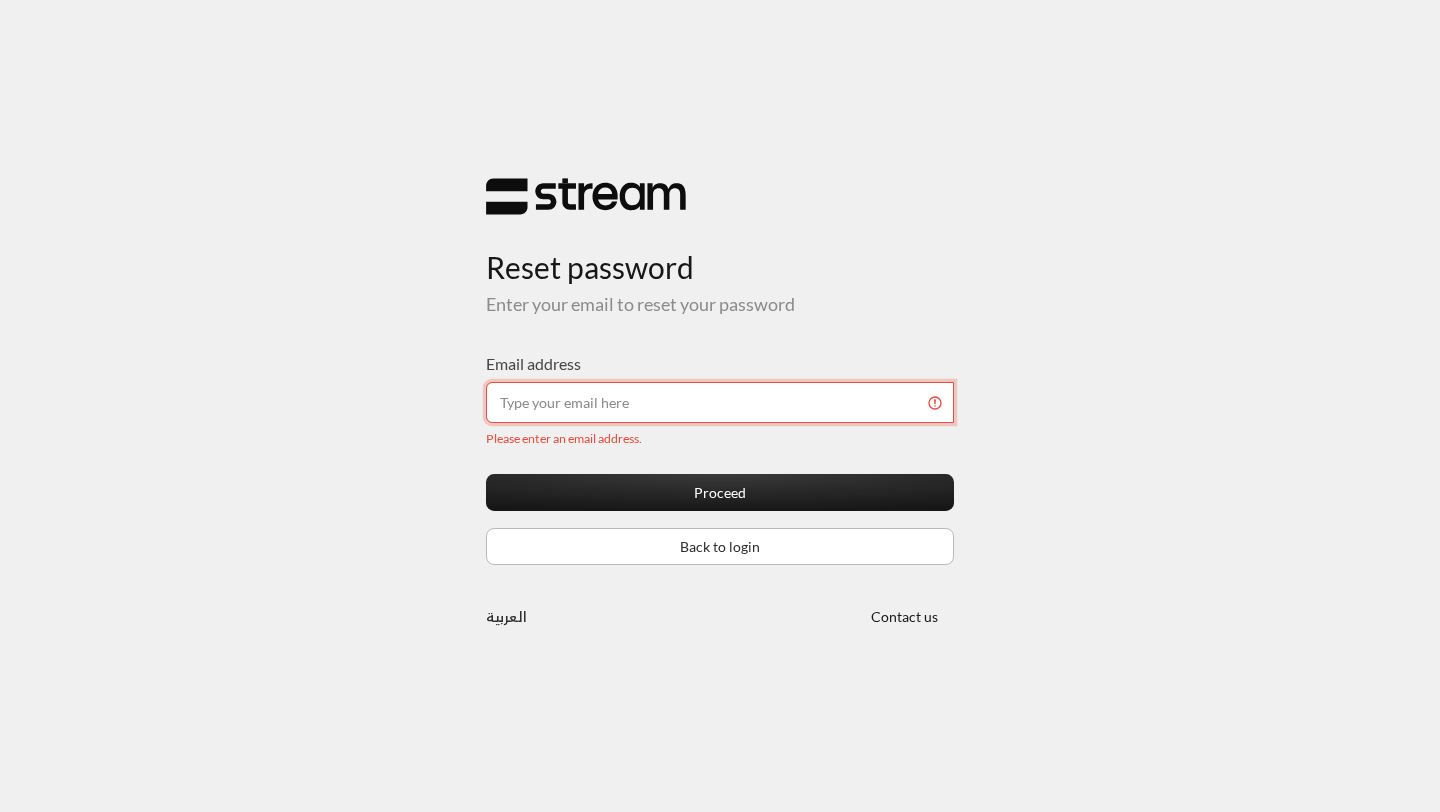 click on "Email address" at bounding box center [720, 402] 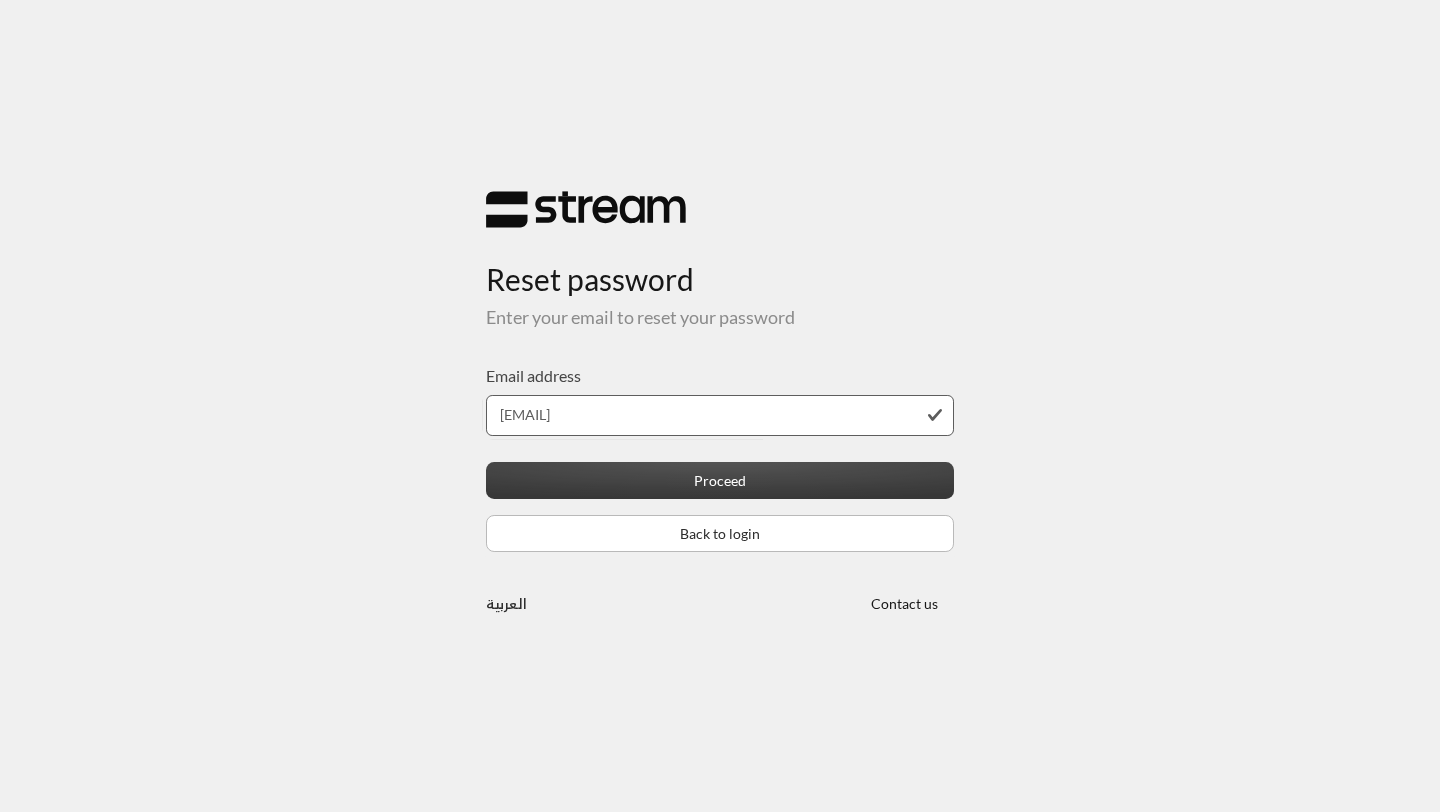 click on "Proceed" at bounding box center (720, 480) 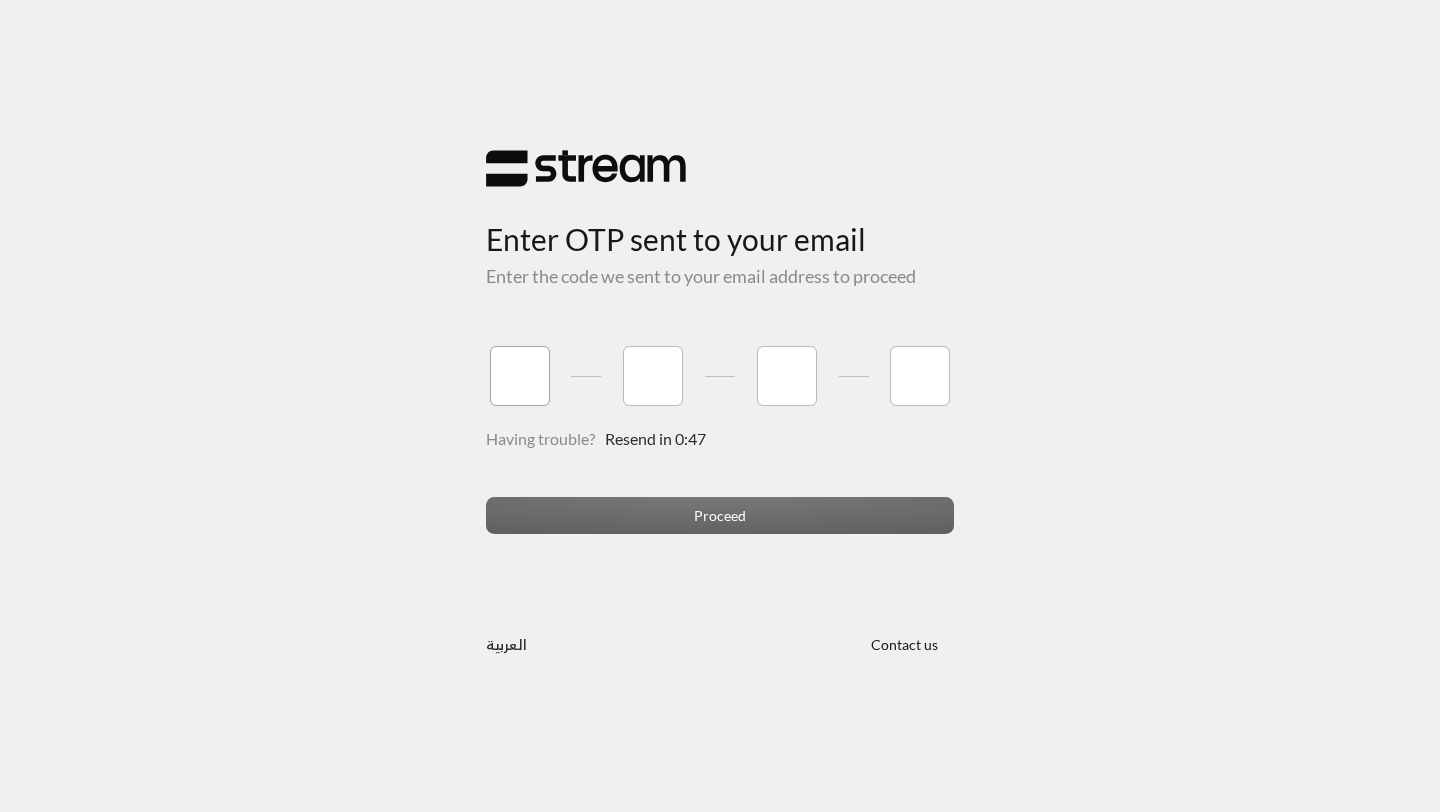 paste on "7" 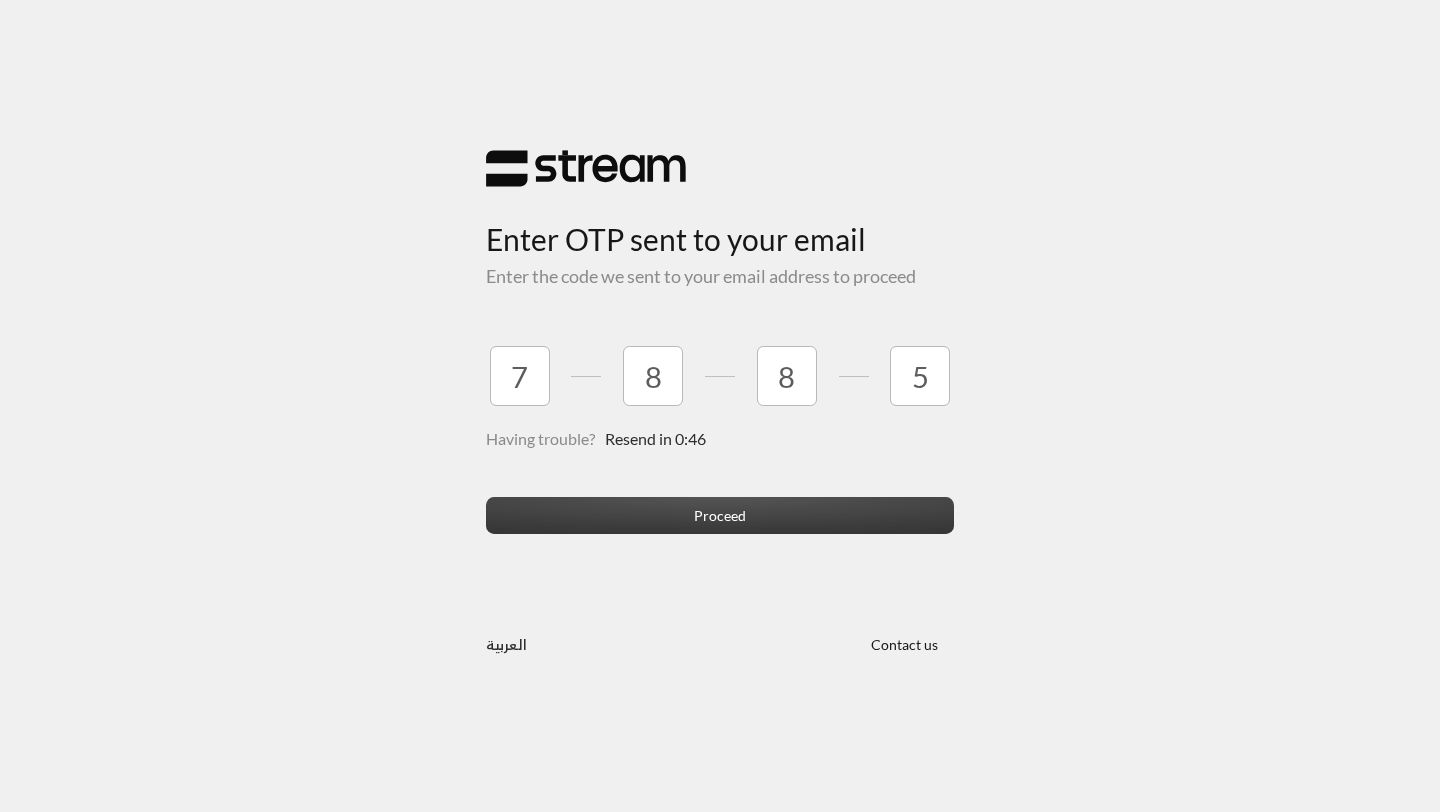 click on "Proceed" at bounding box center (720, 515) 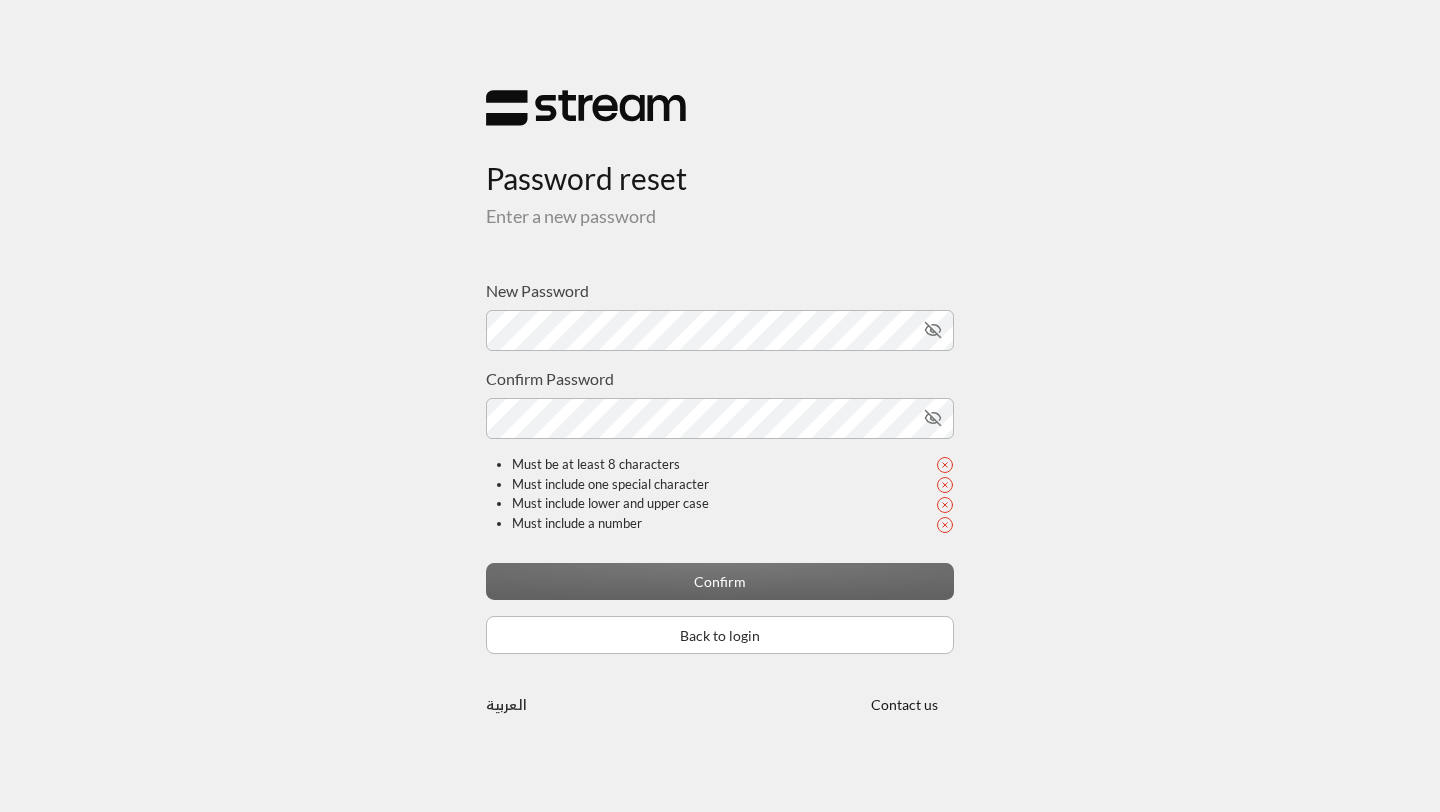 click at bounding box center [933, 330] 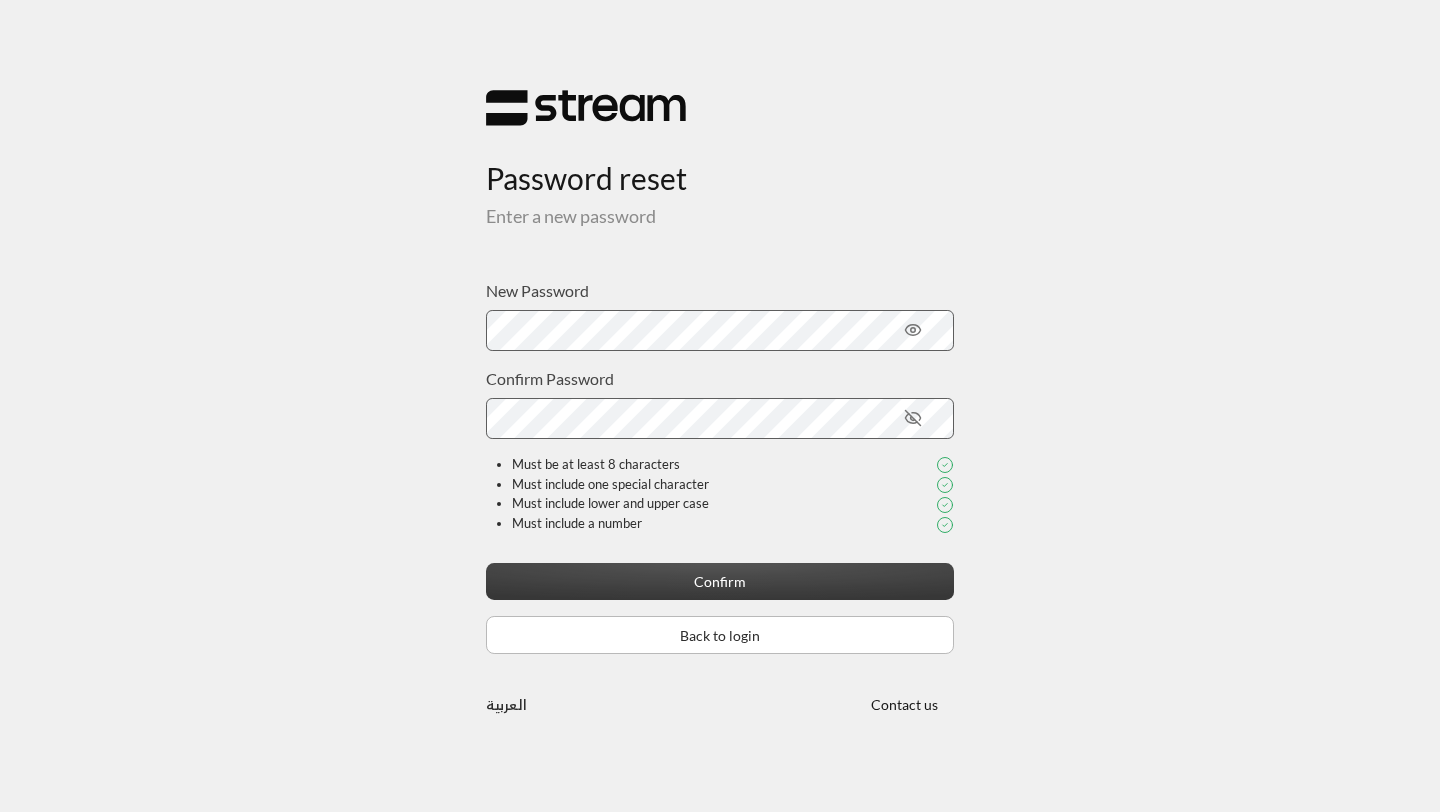 click on "Confirm" at bounding box center [720, 581] 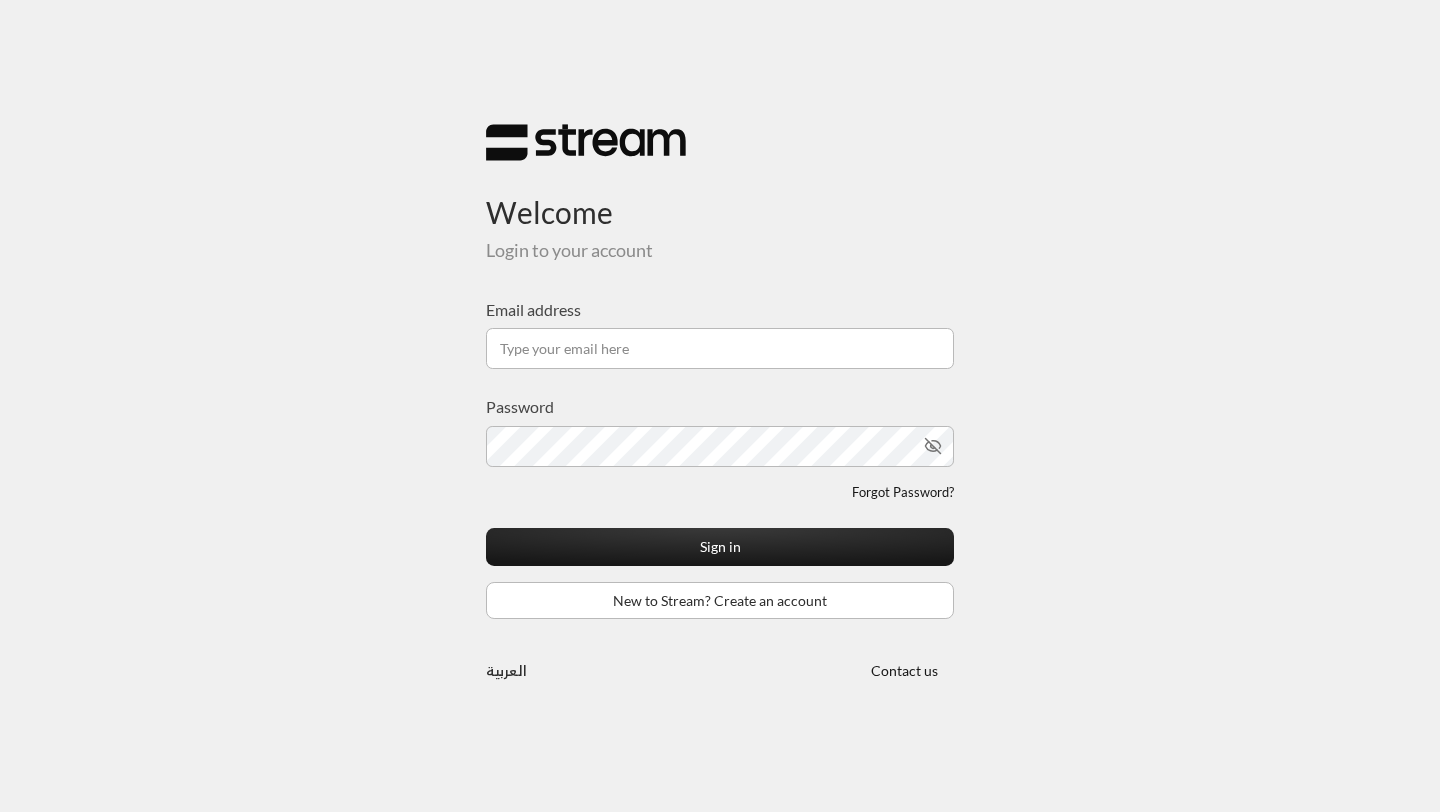 scroll, scrollTop: 0, scrollLeft: 0, axis: both 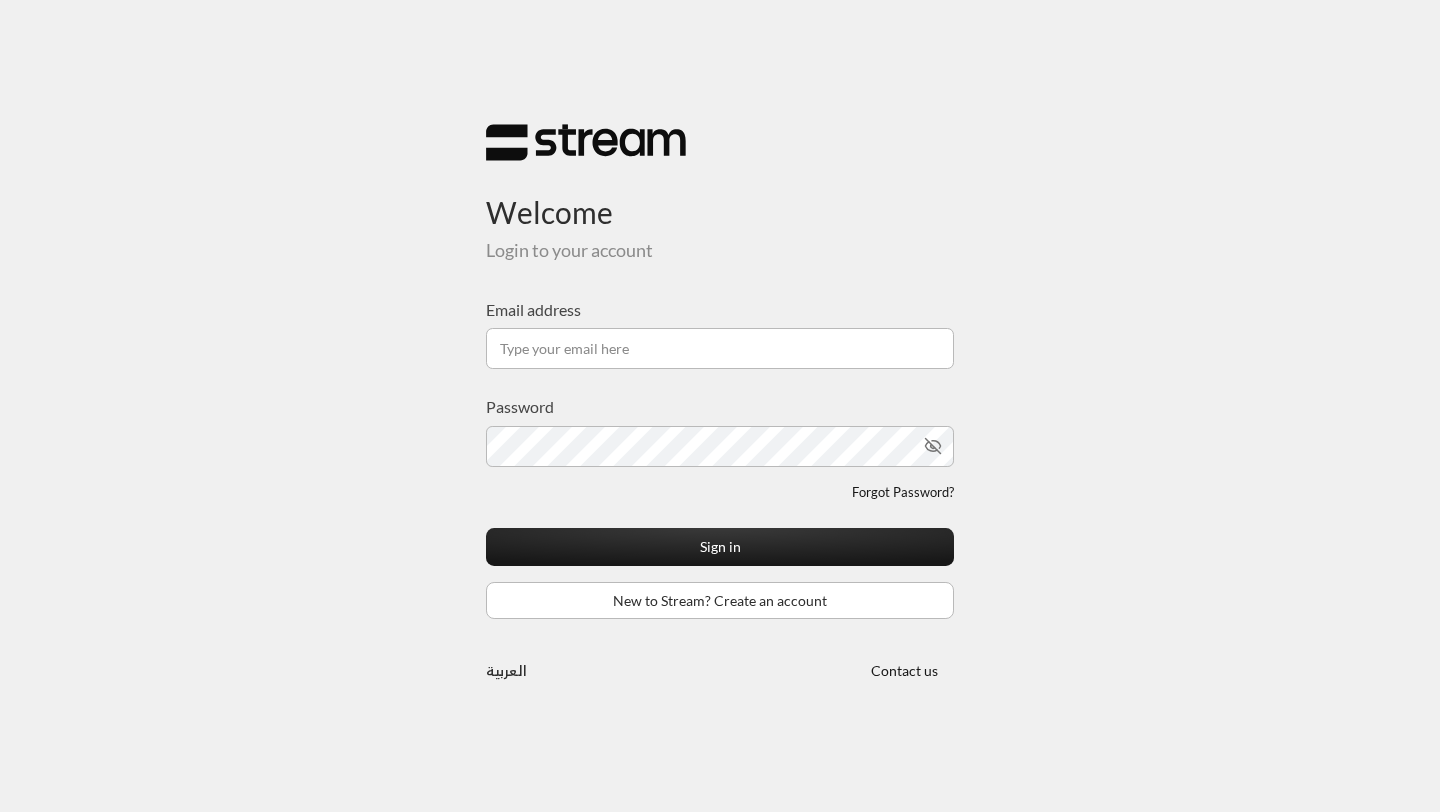 type on "[EMAIL]" 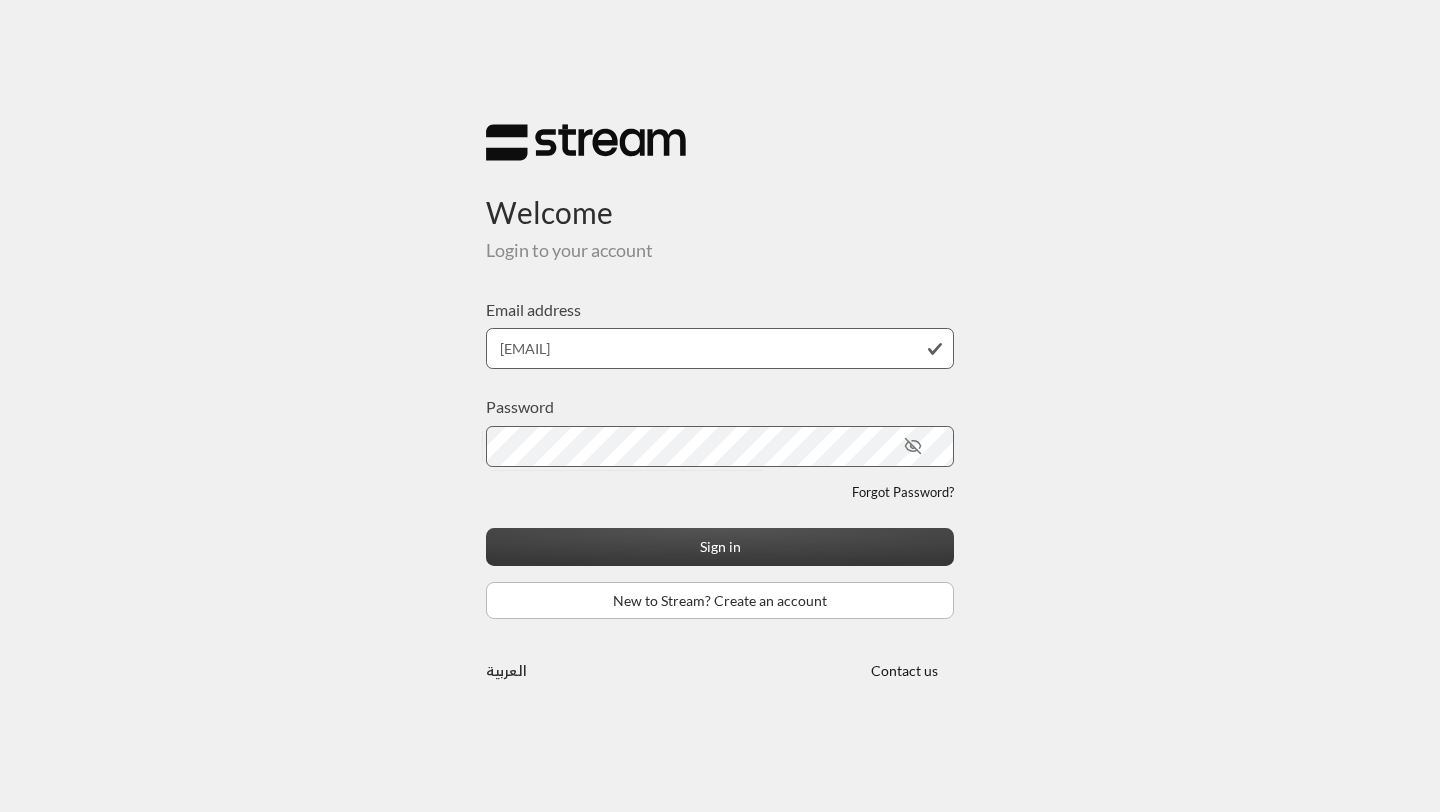 click on "Sign in" at bounding box center [720, 546] 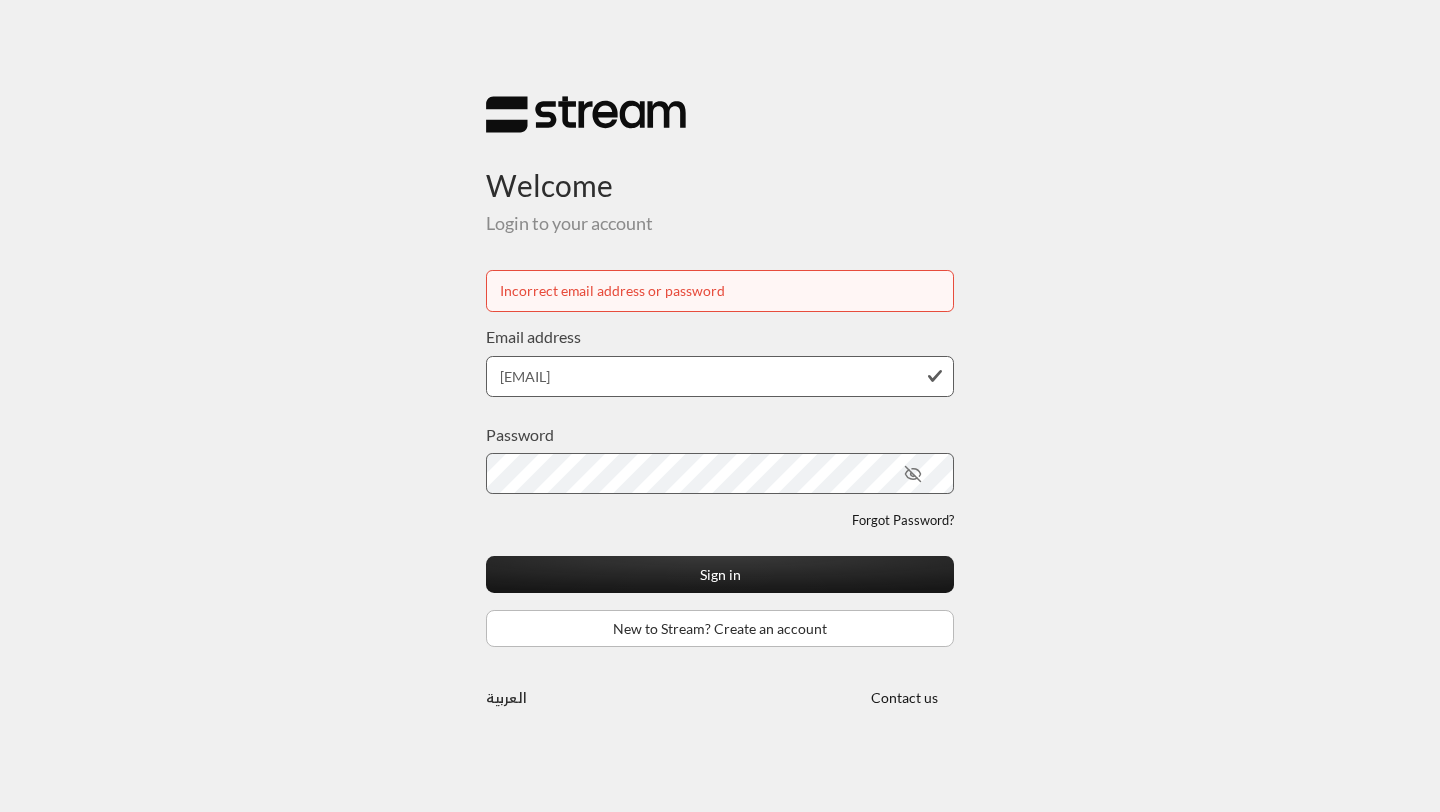 click at bounding box center (913, 474) 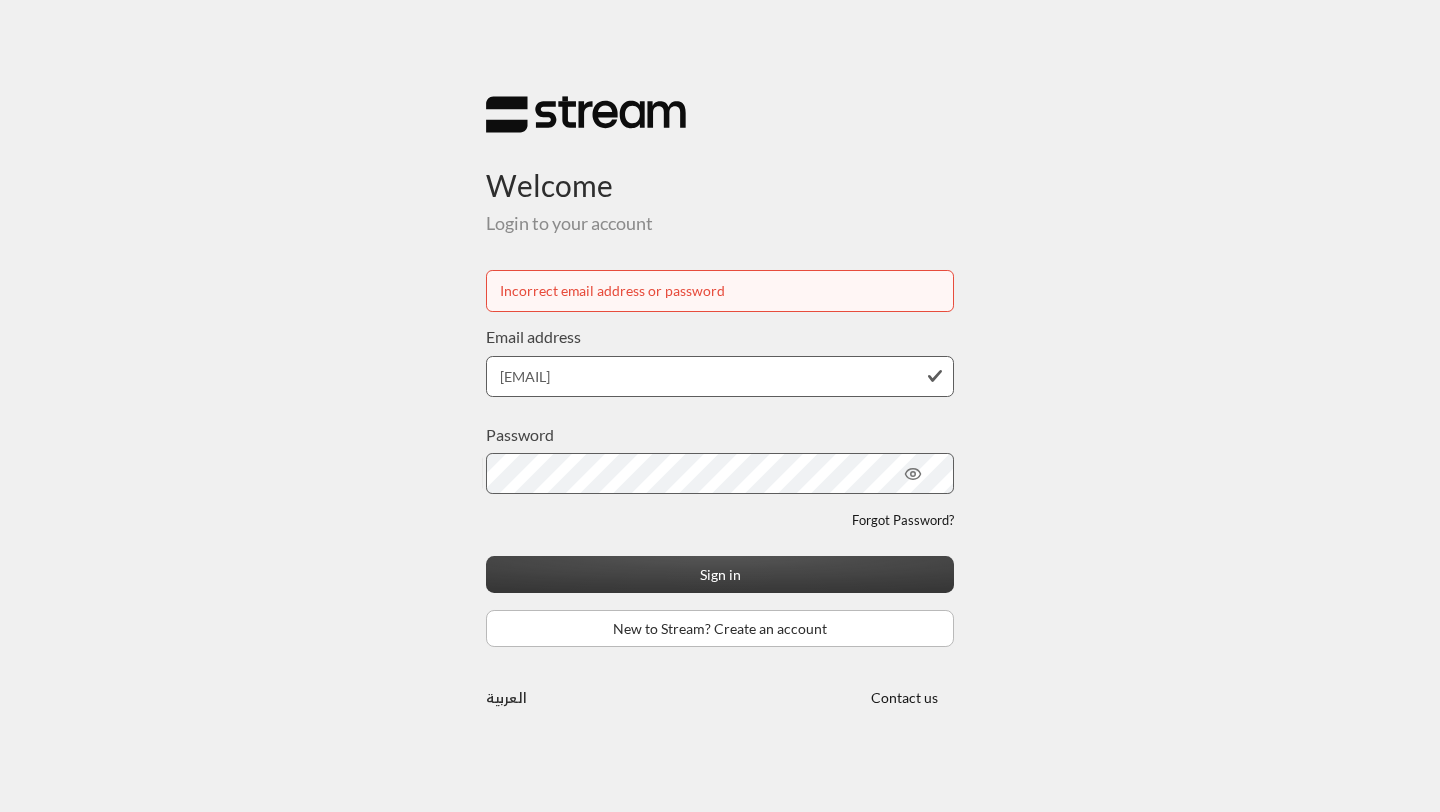 click on "Sign in" at bounding box center [720, 574] 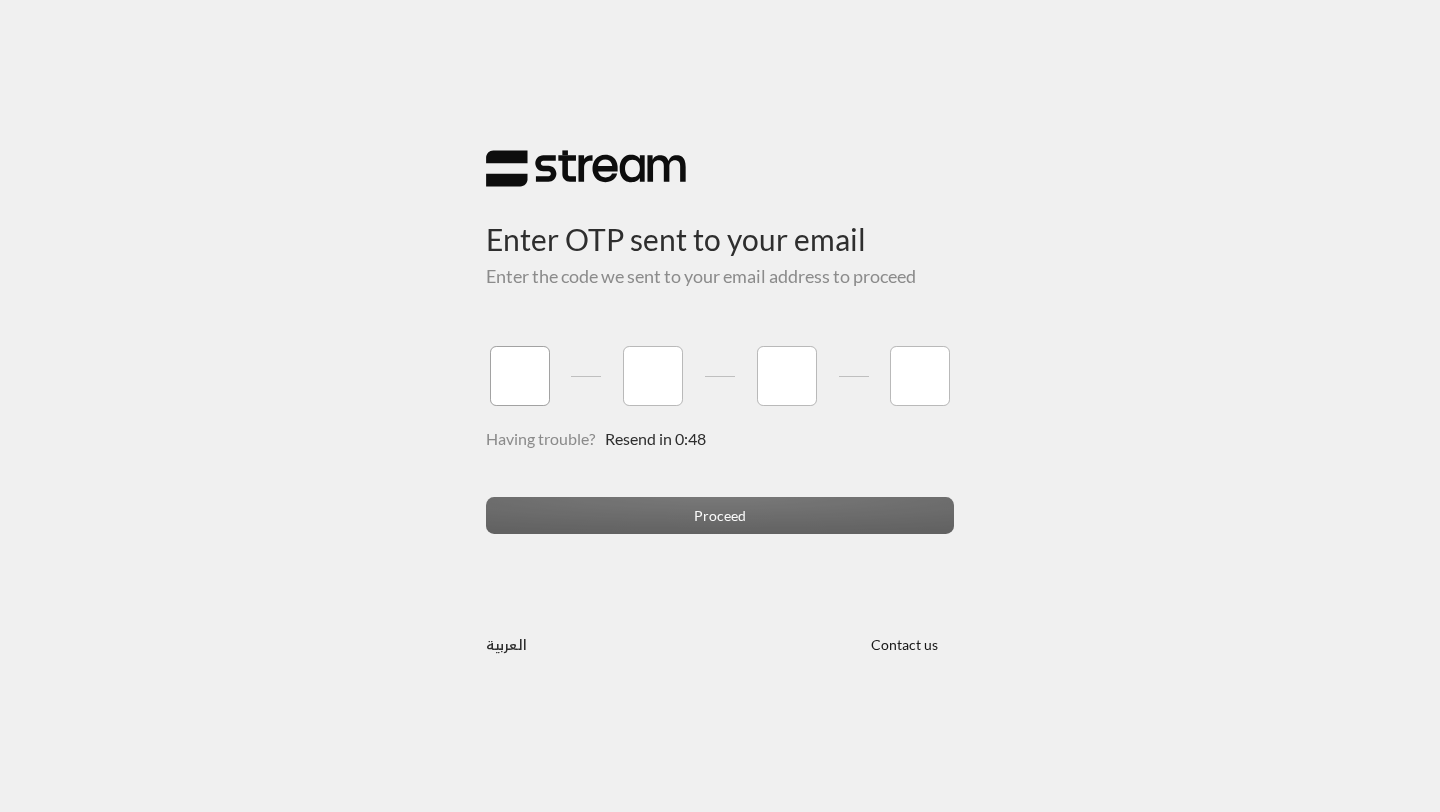 paste on "3" 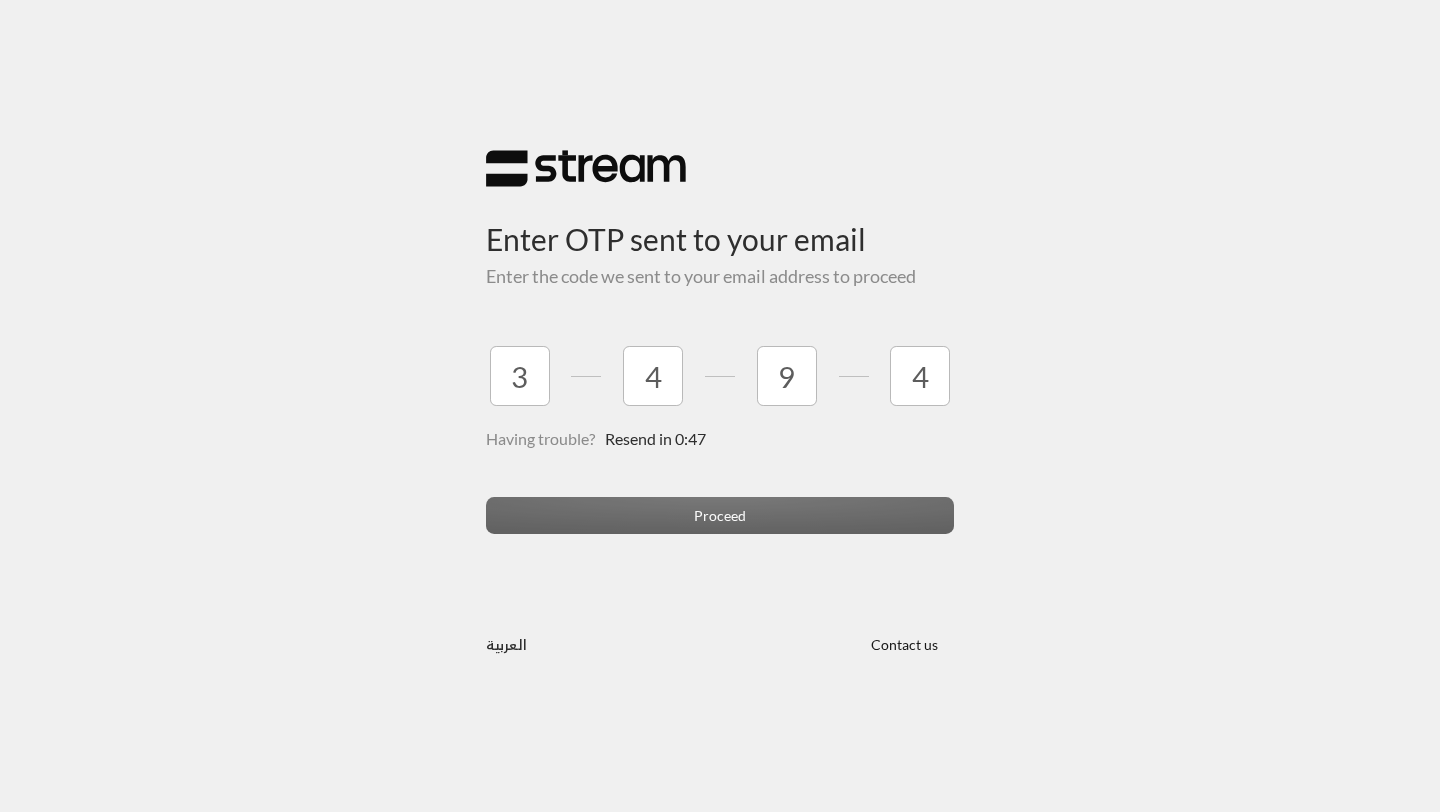 click on "Proceed" at bounding box center (720, 524) 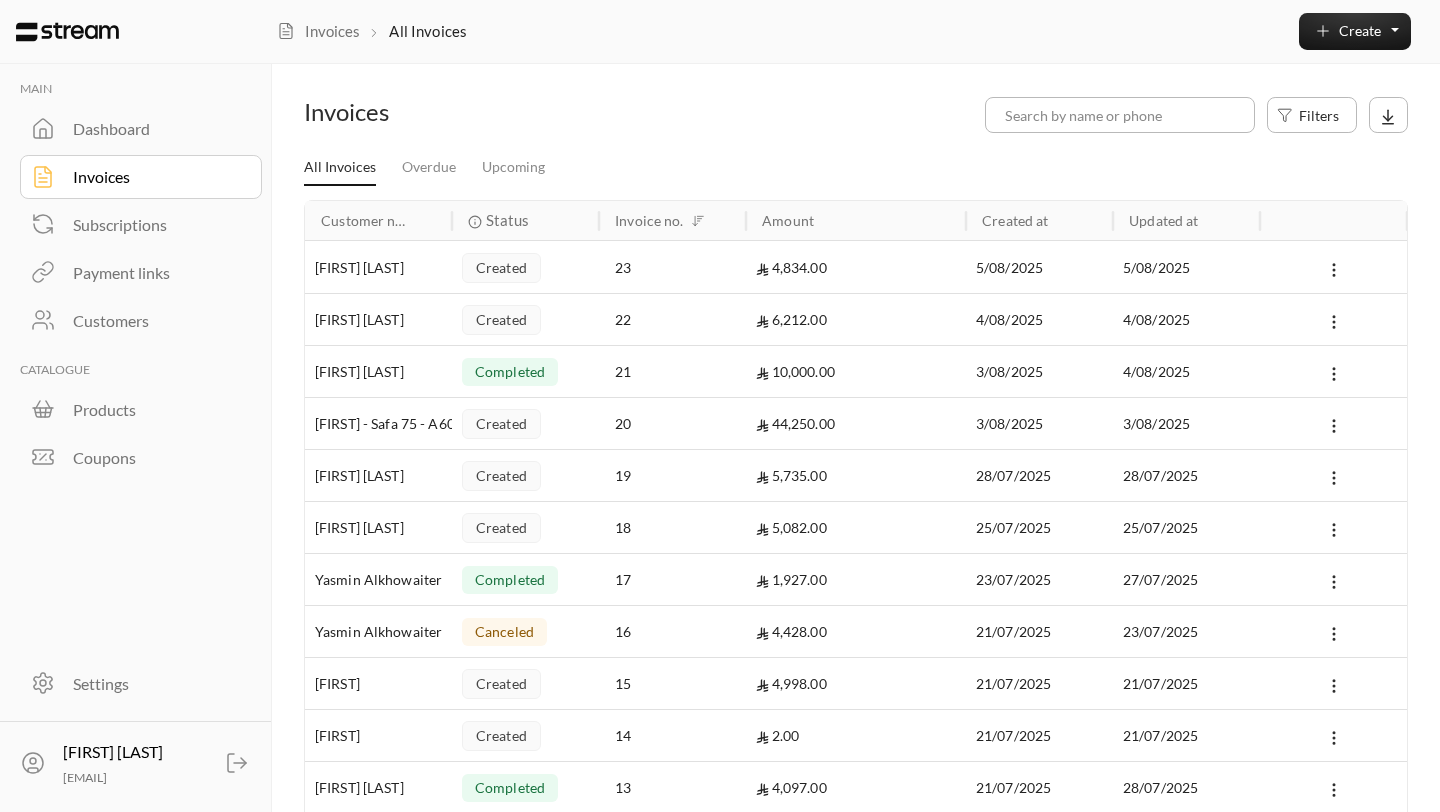 click on "created" at bounding box center [501, 267] 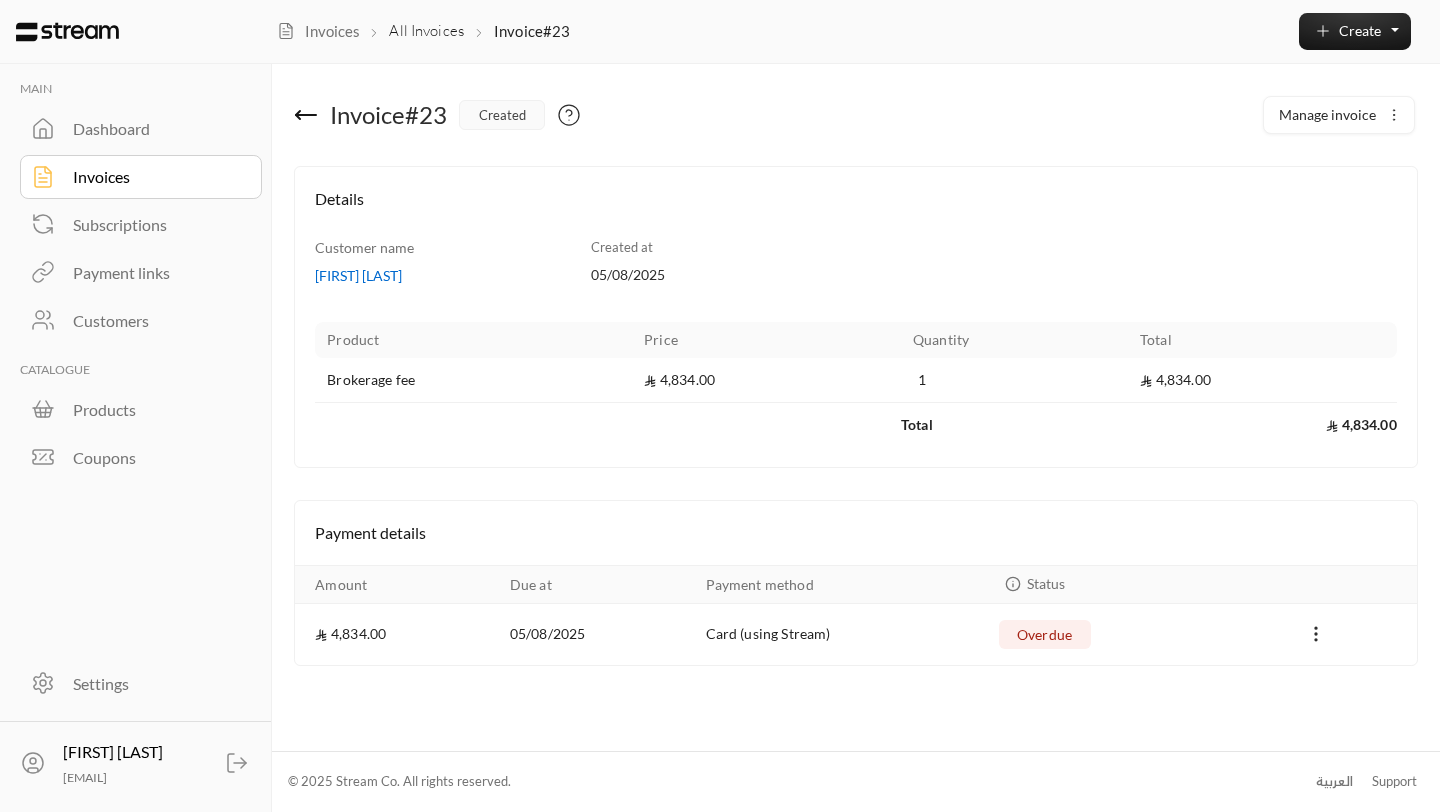 click on "Manage invoice" at bounding box center (1327, 114) 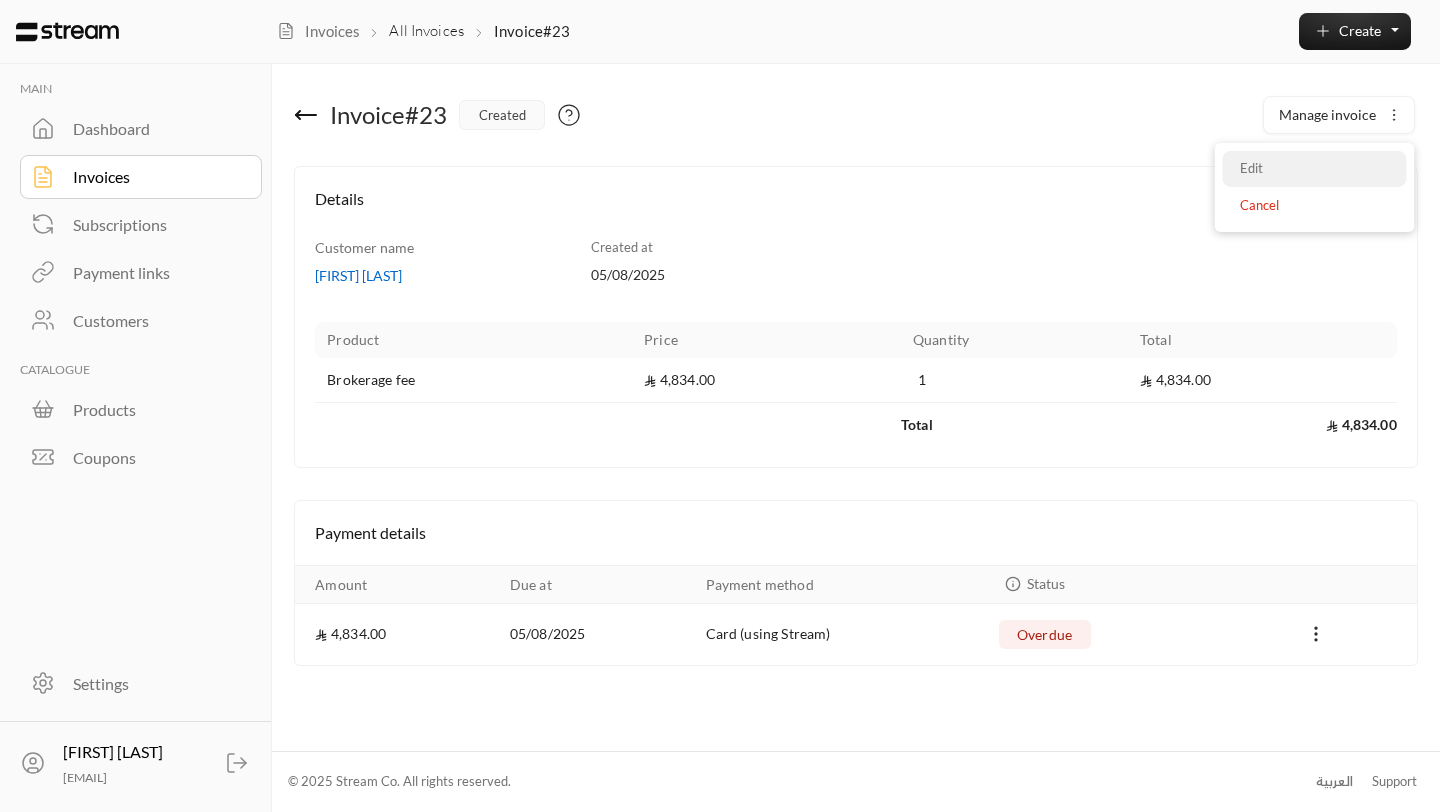click on "Edit" at bounding box center [1314, 169] 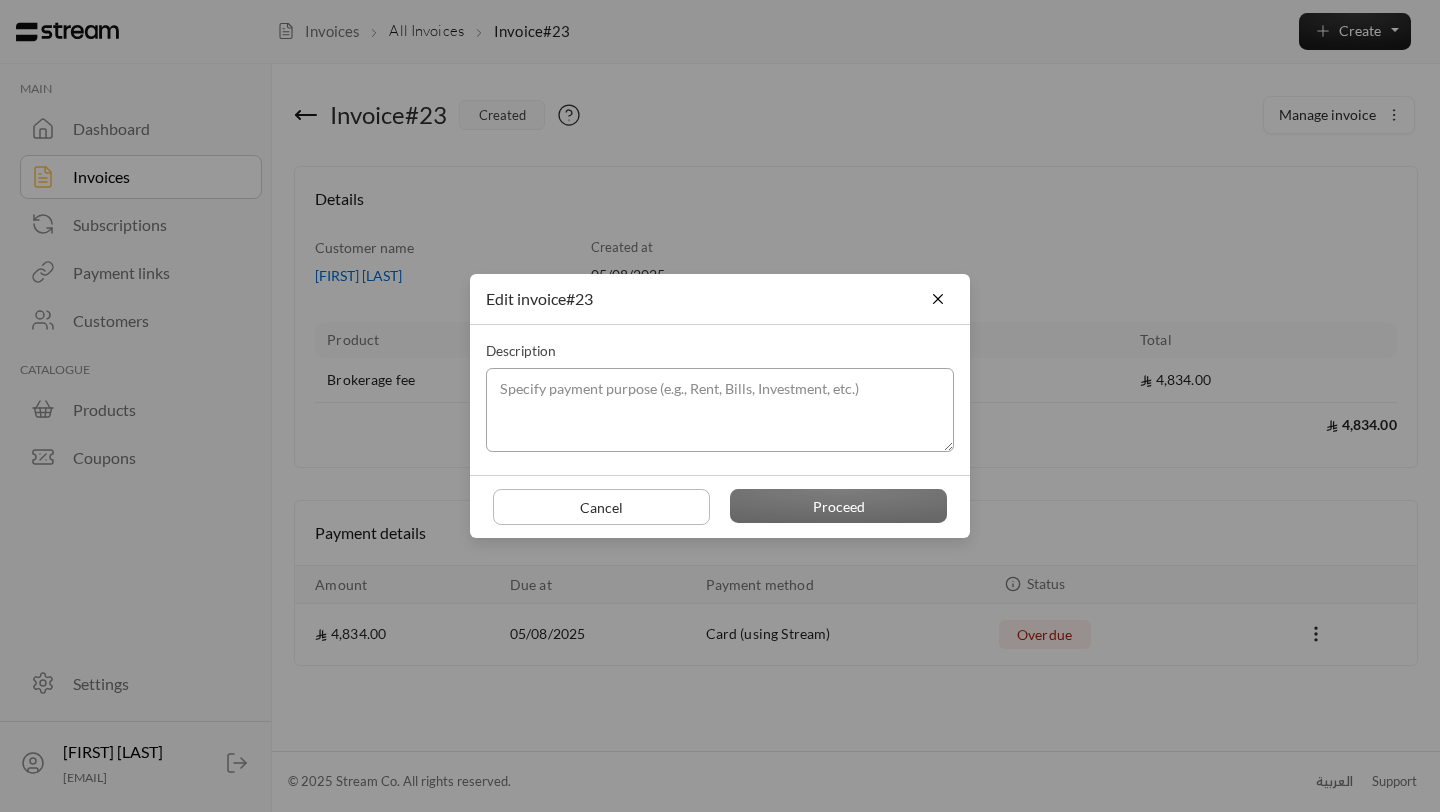 click at bounding box center [720, 410] 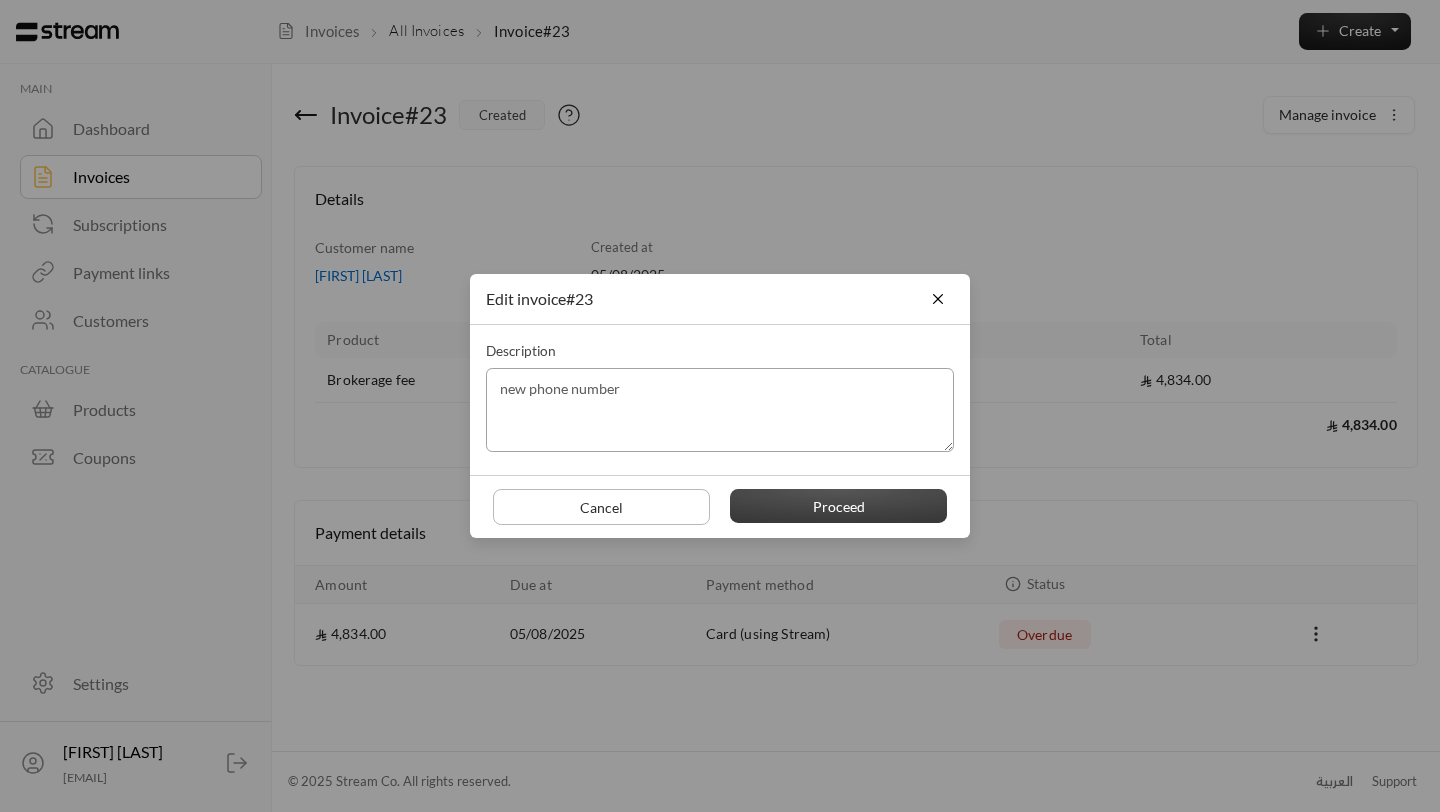 type on "new phone number" 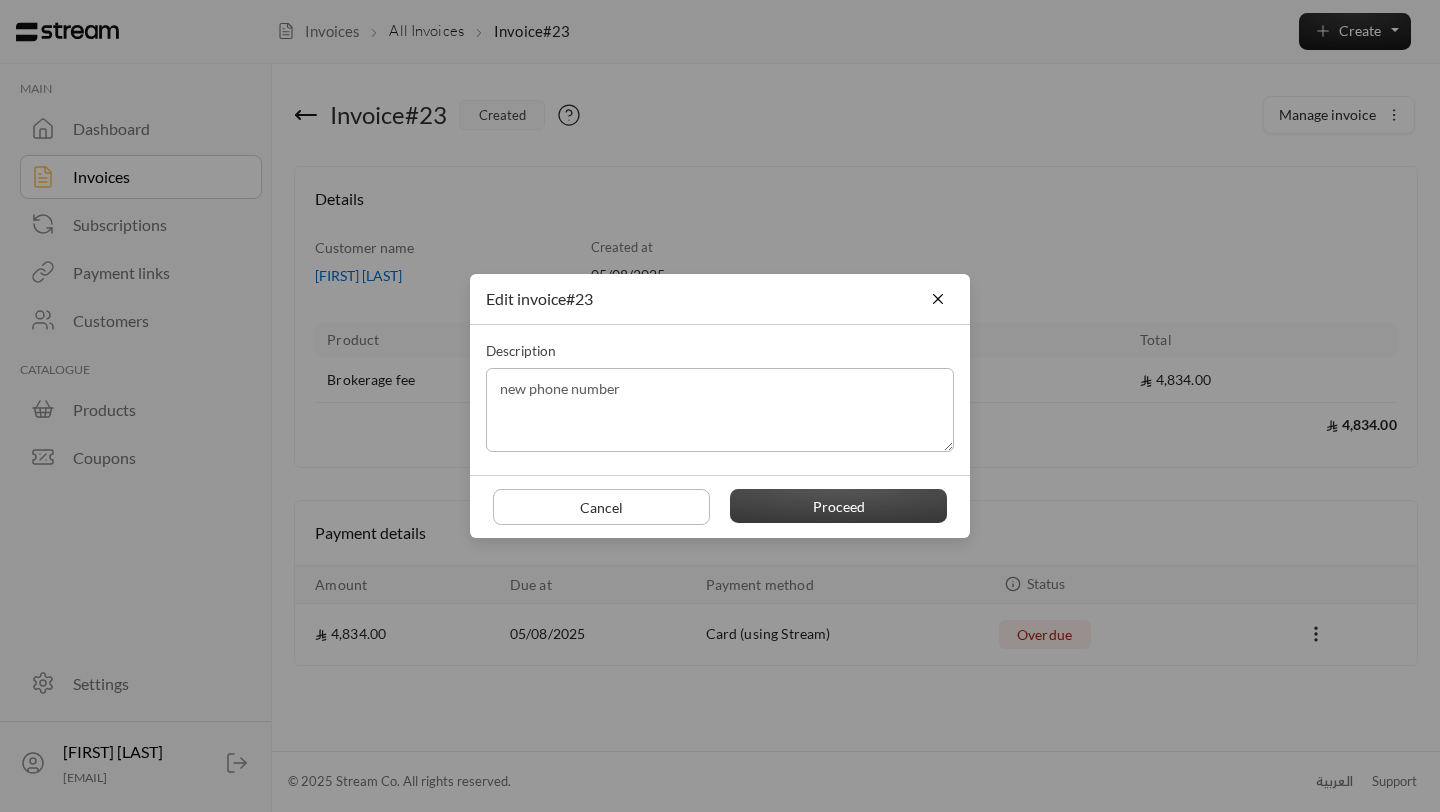 click on "Proceed" at bounding box center [839, 506] 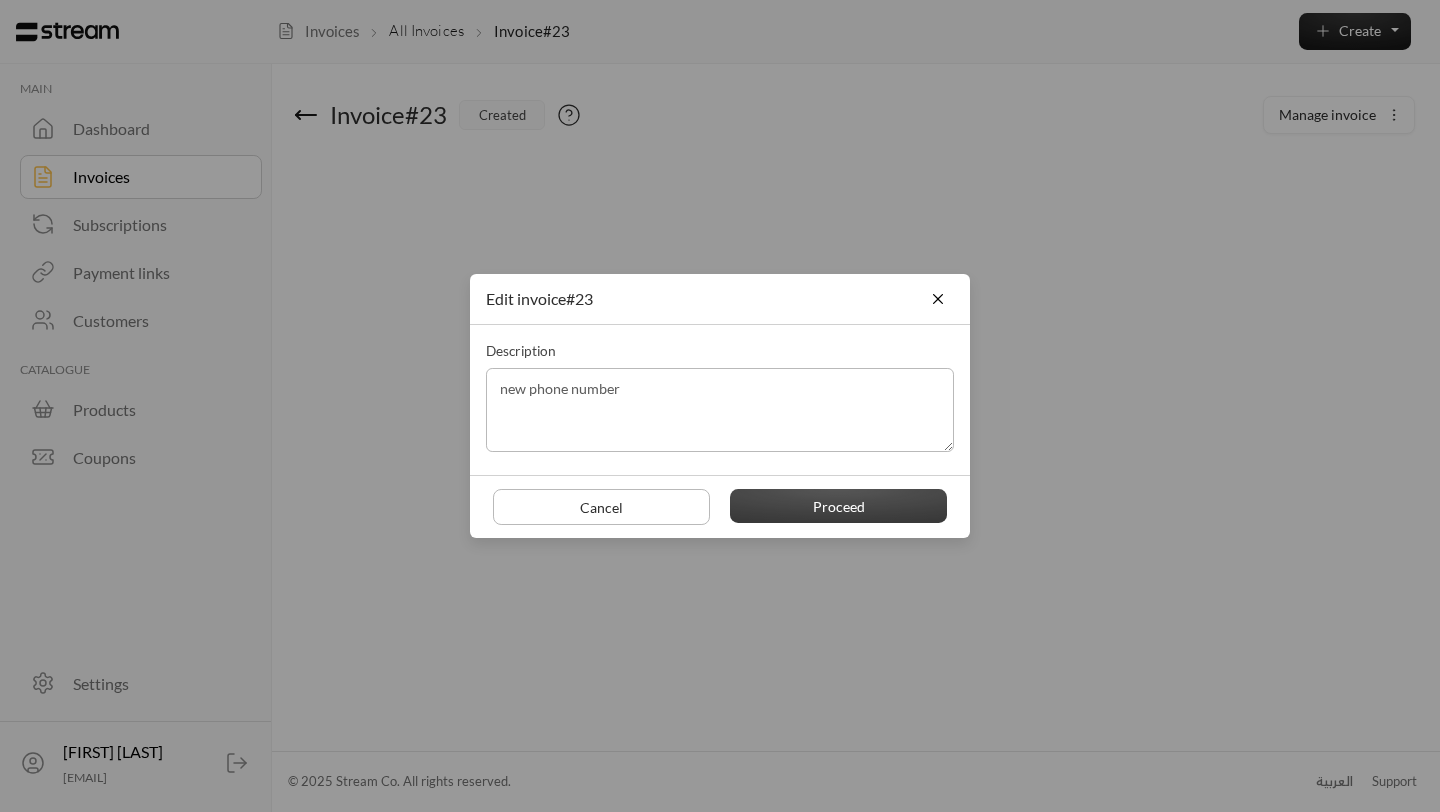 type 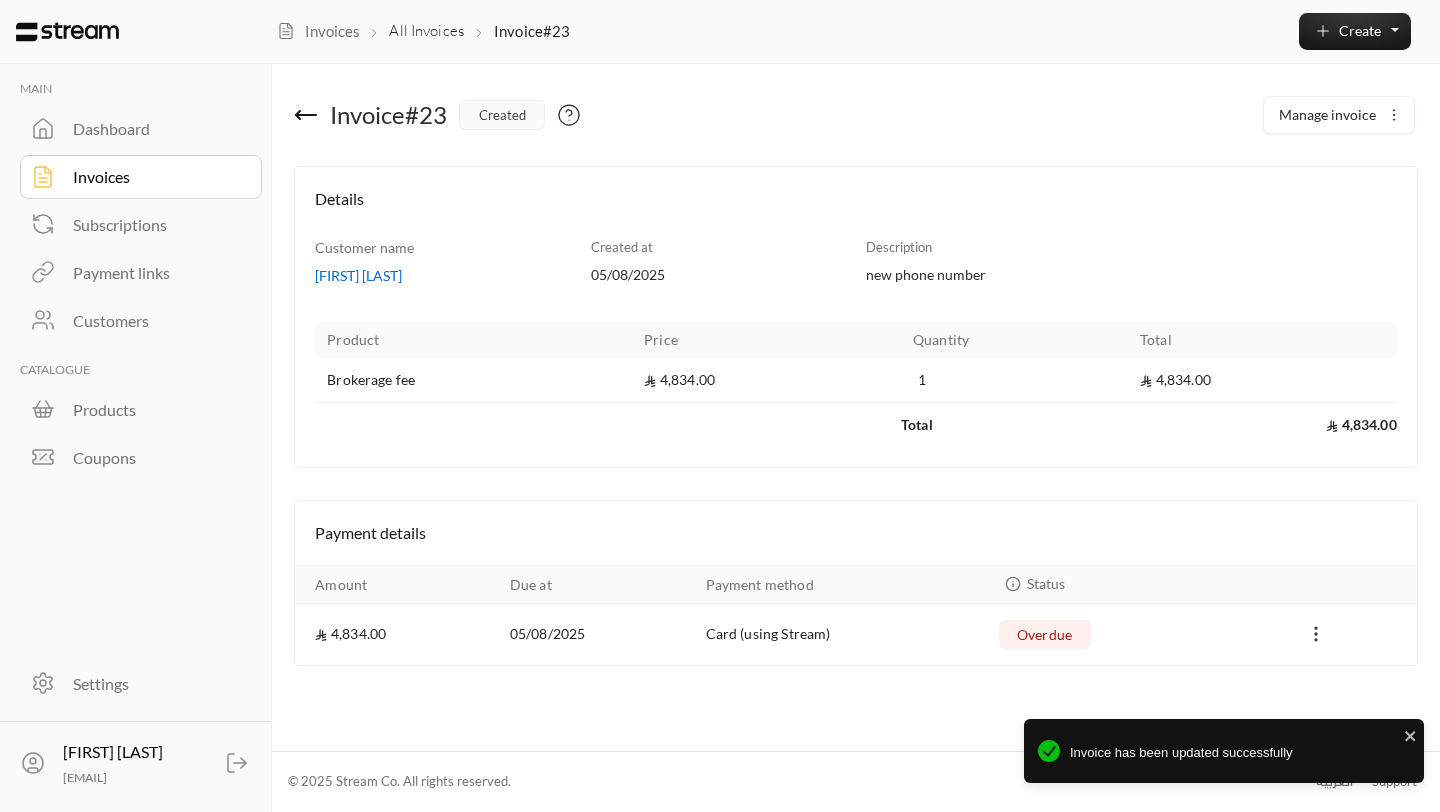 click 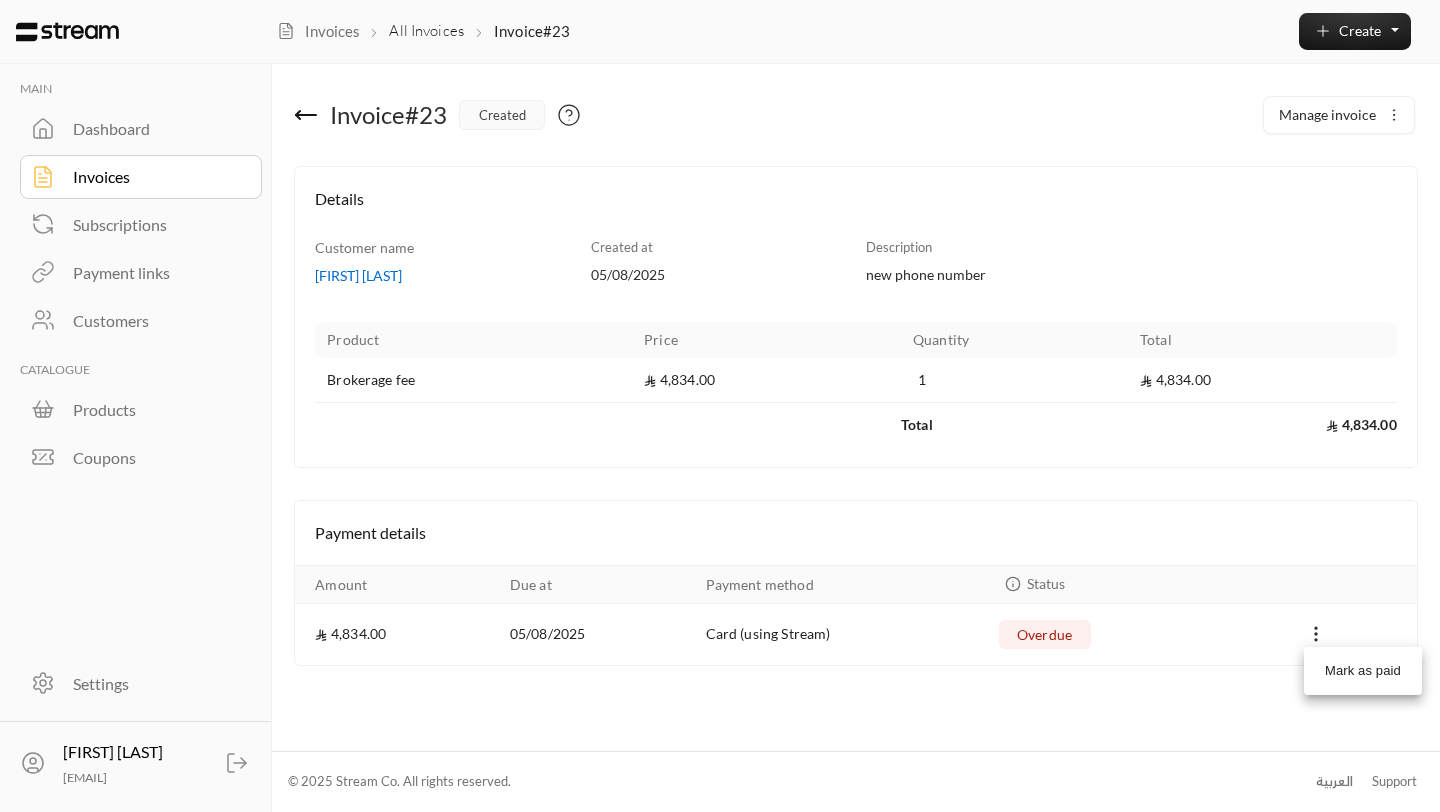 click at bounding box center (720, 406) 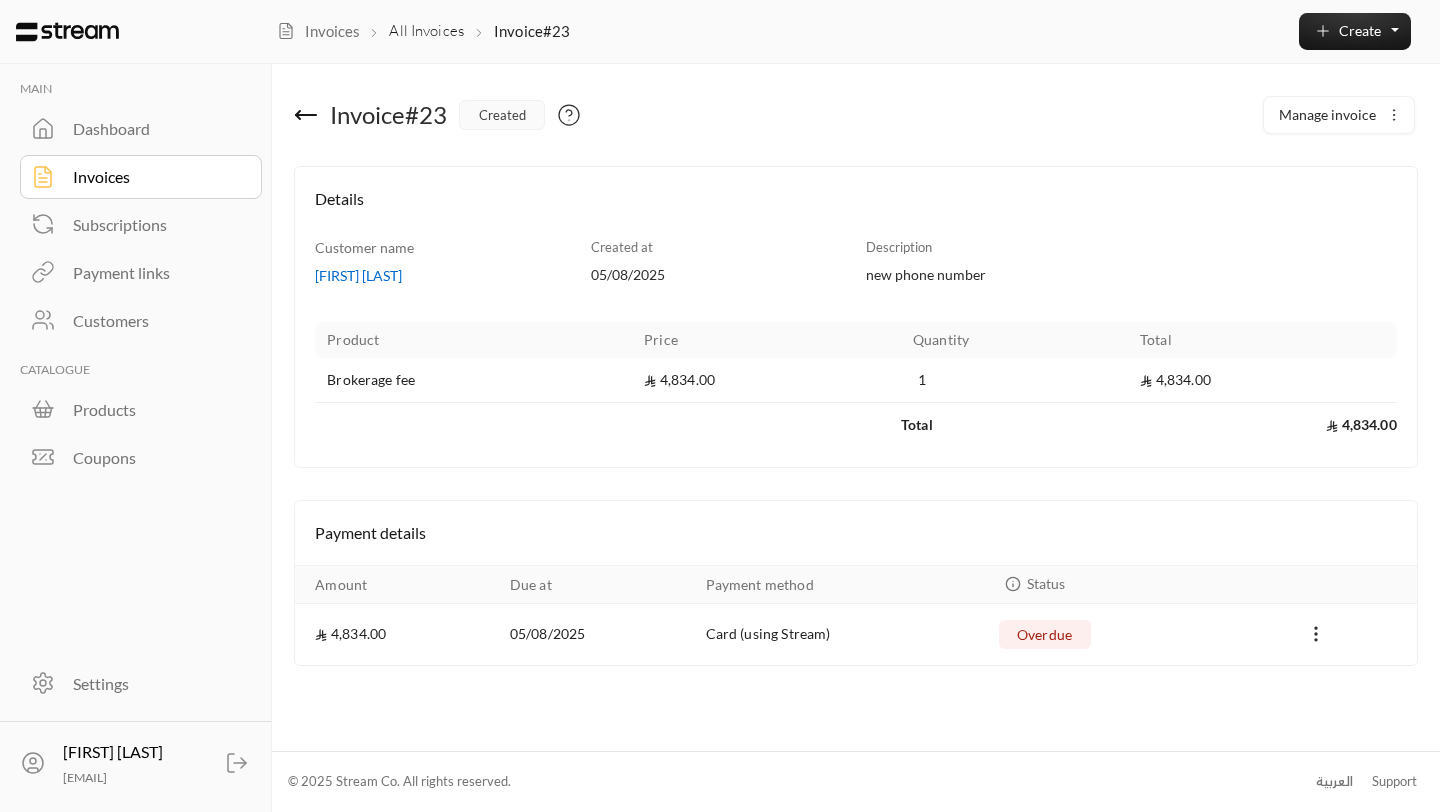 click 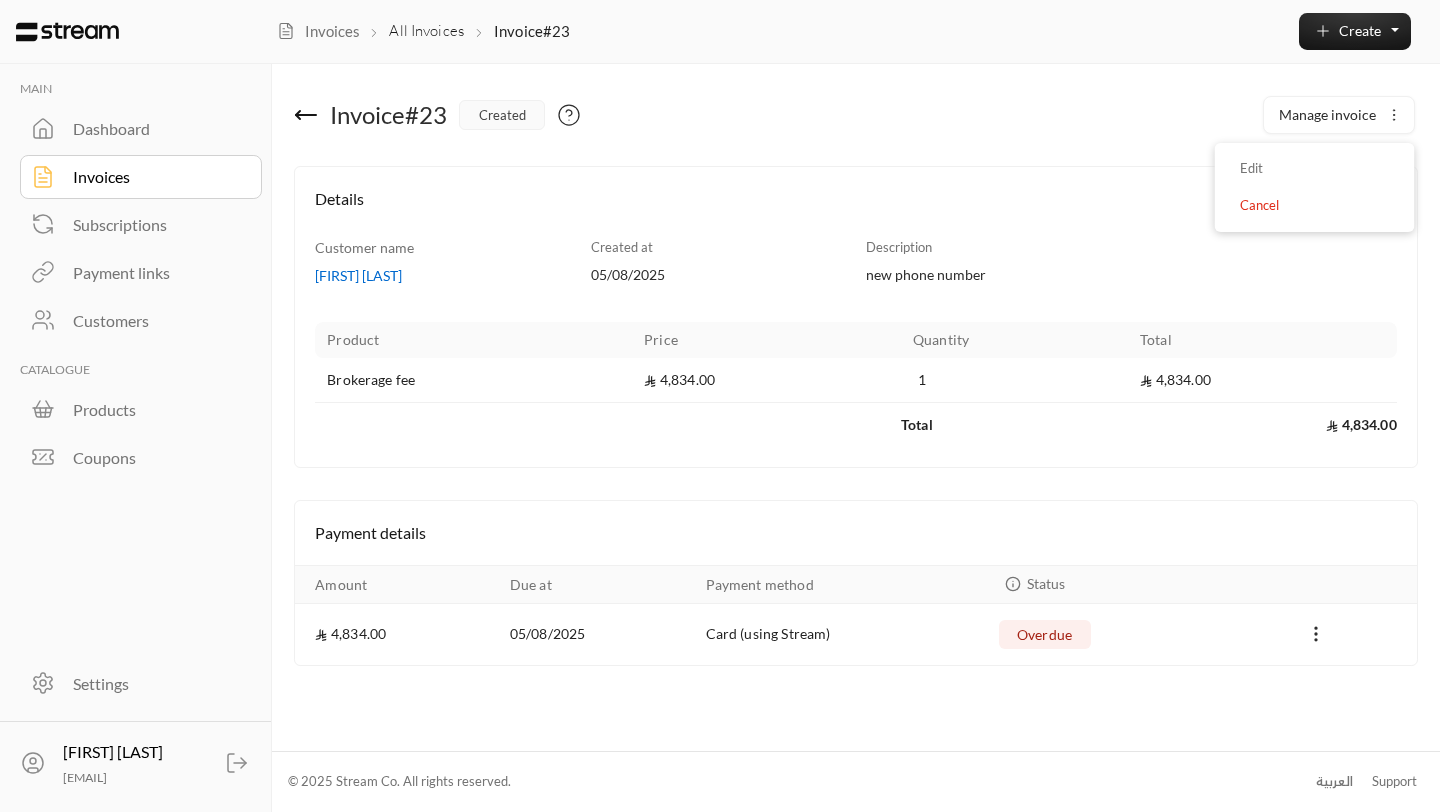 click on "Invoice  # 23 created   Manage invoice   Edit   Cancel" at bounding box center (856, 123) 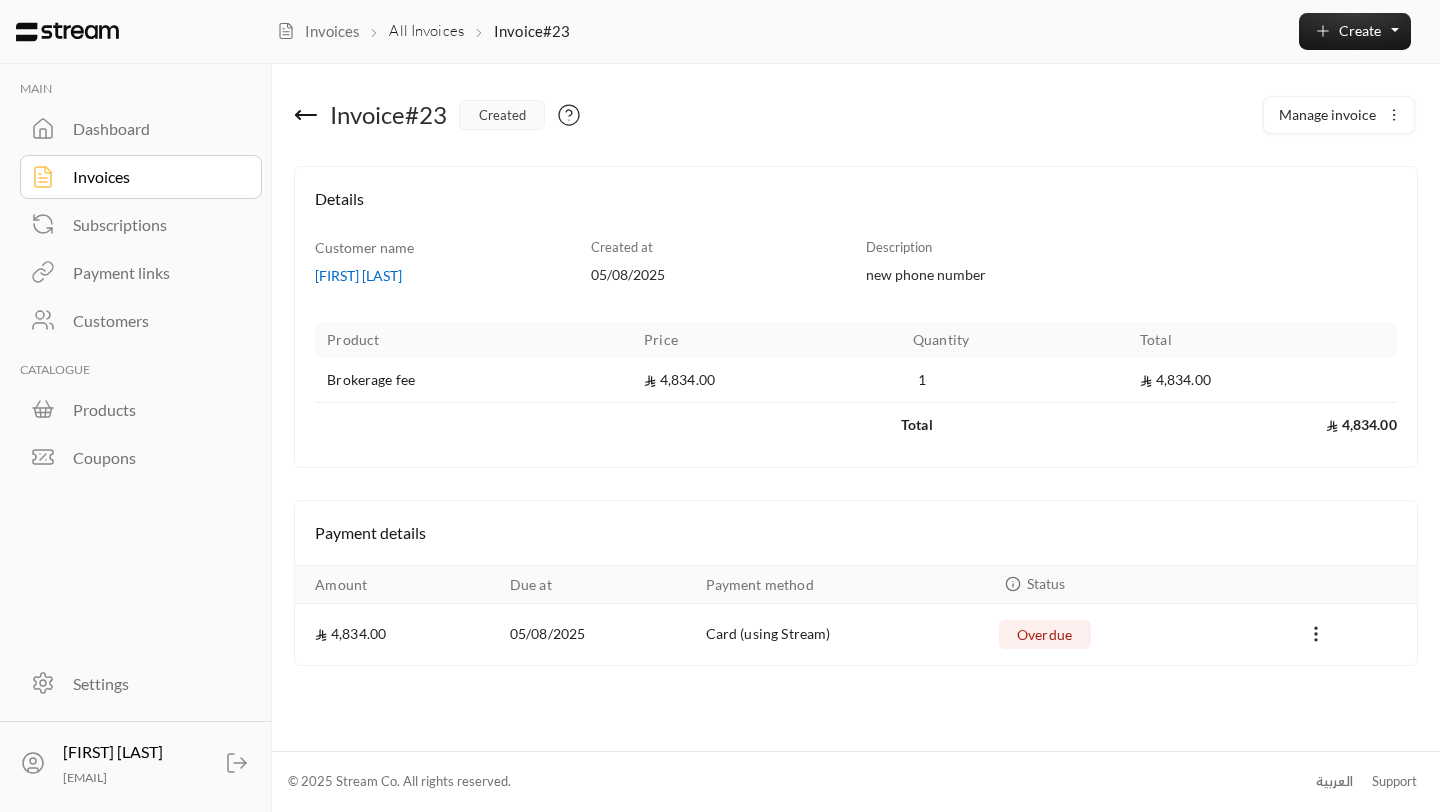 click on "Payment links" at bounding box center (154, 273) 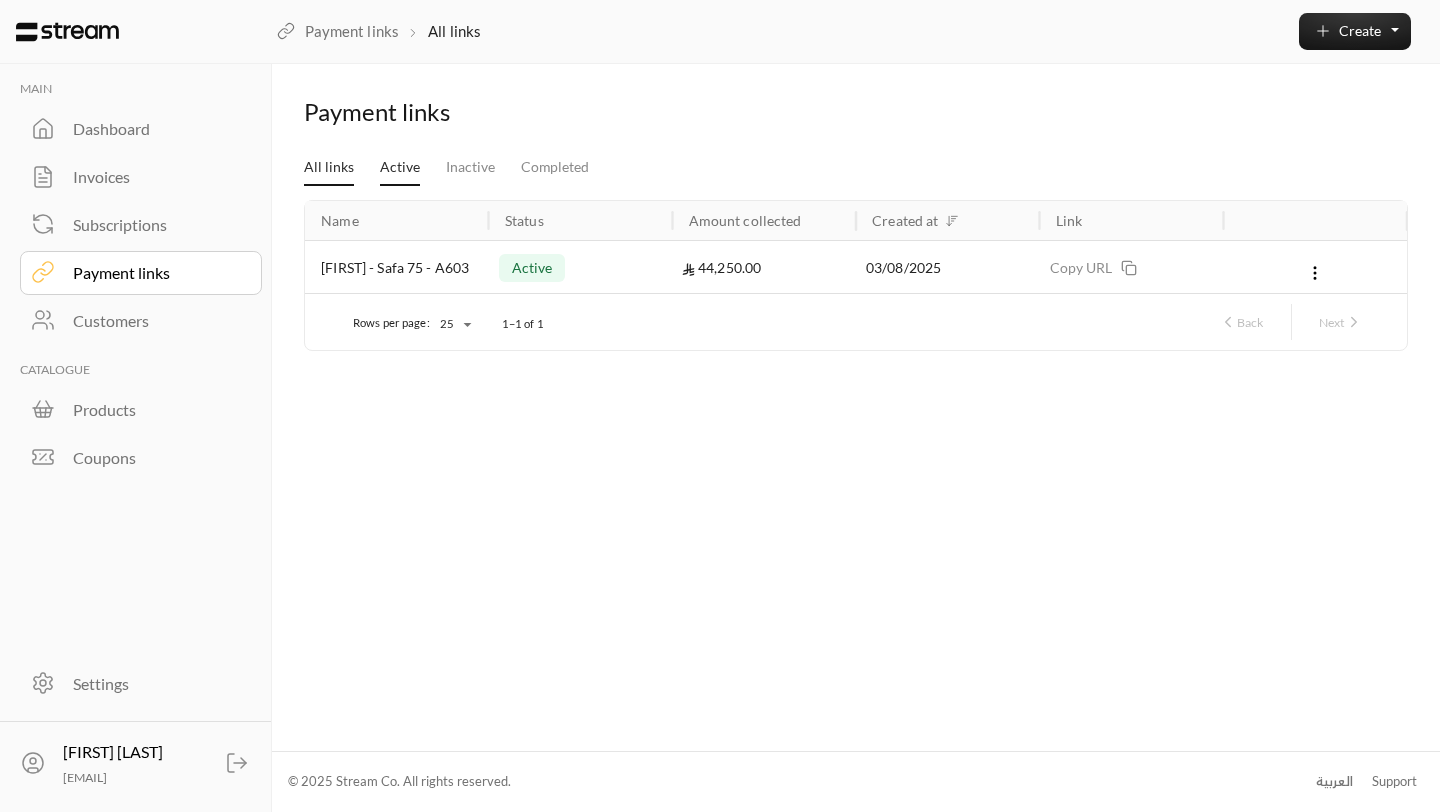 click on "Active" at bounding box center (400, 169) 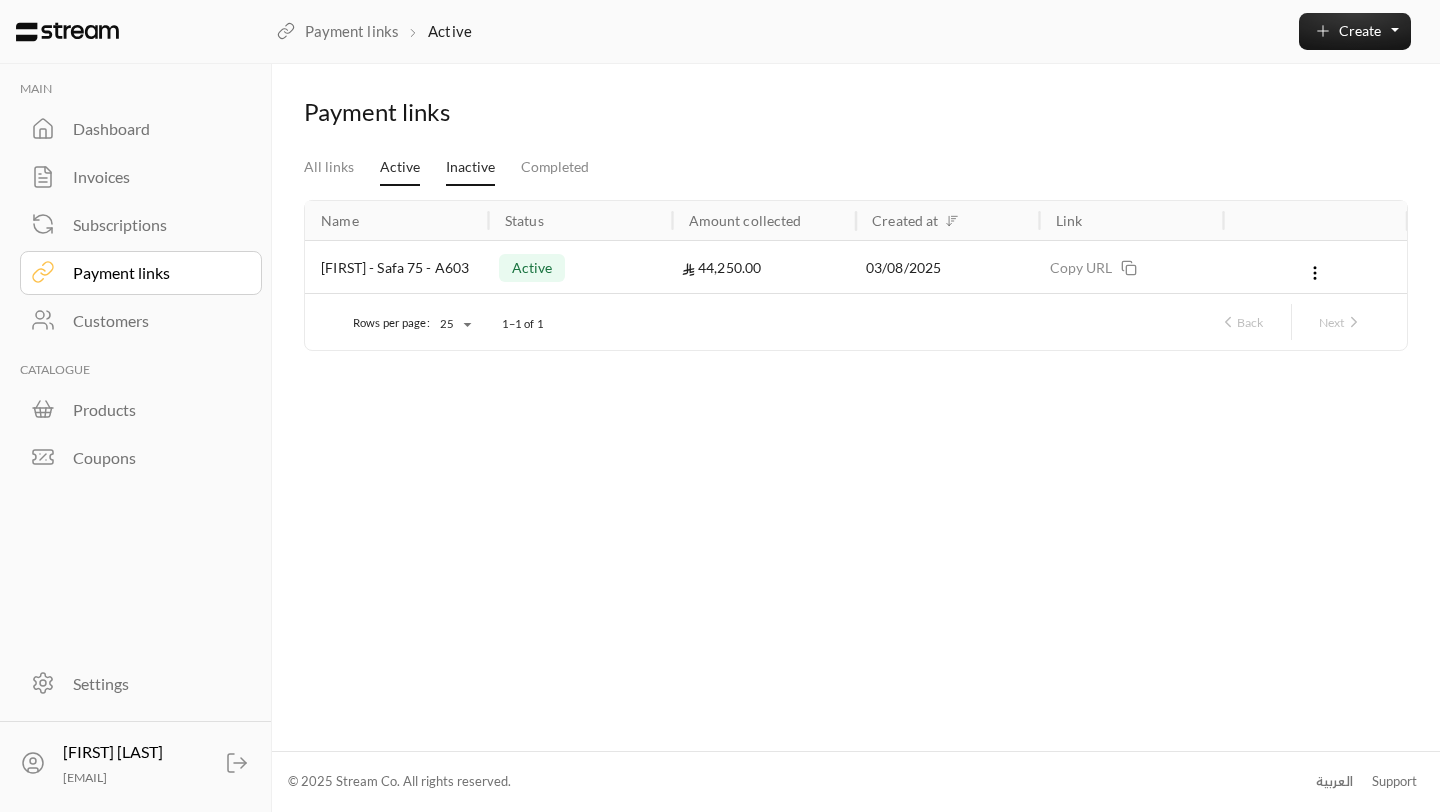 click on "Inactive" at bounding box center (470, 169) 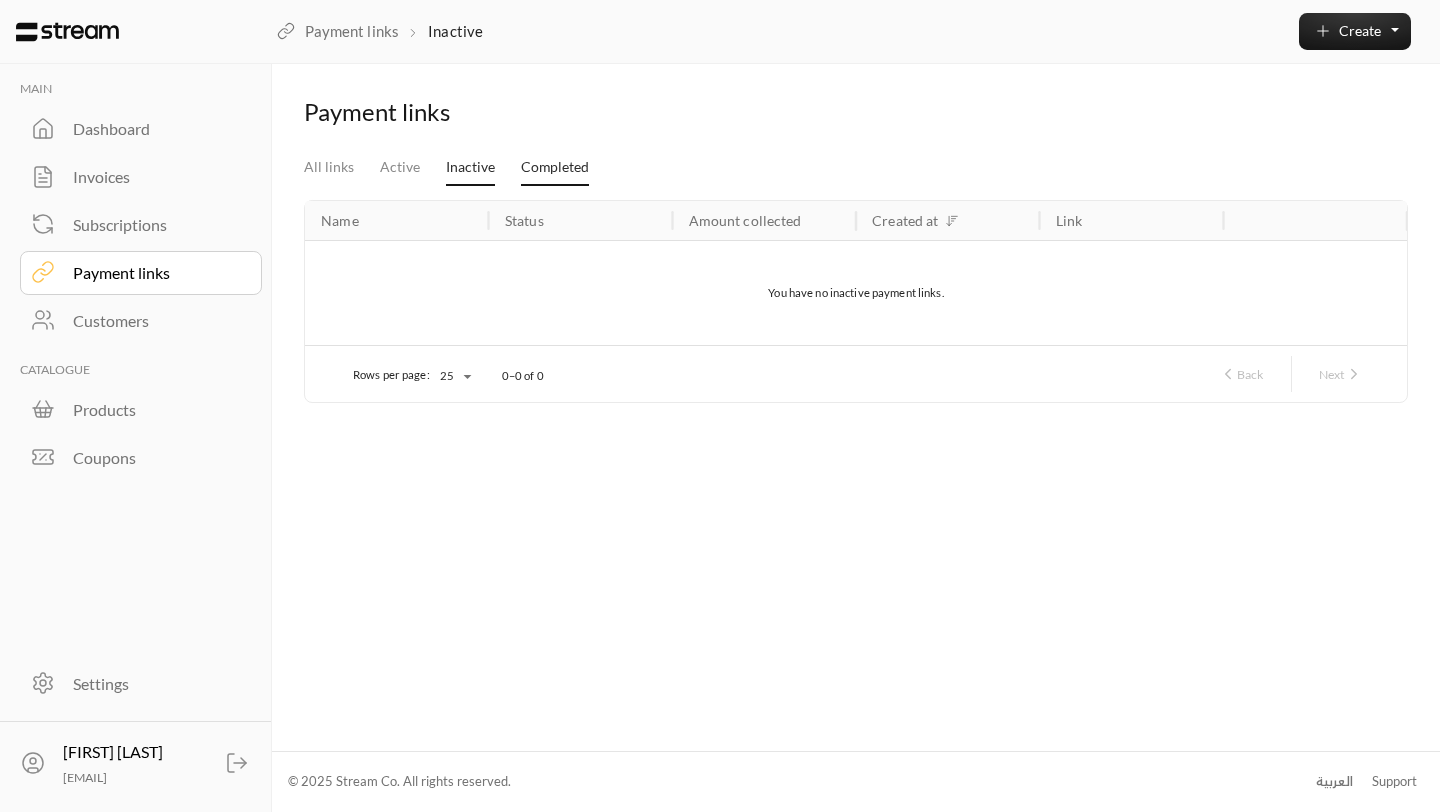click on "Completed" at bounding box center [555, 169] 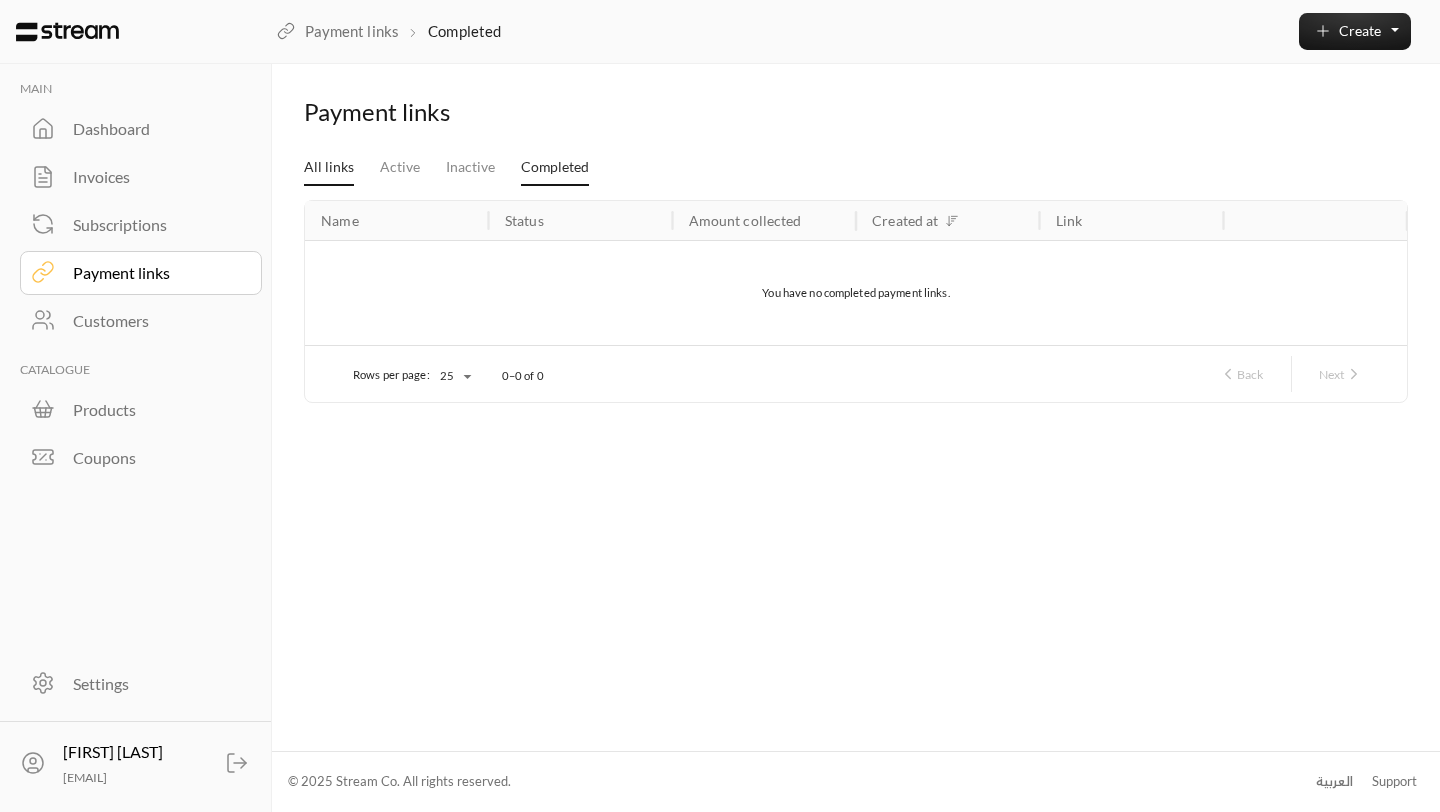 click on "All links" at bounding box center (329, 169) 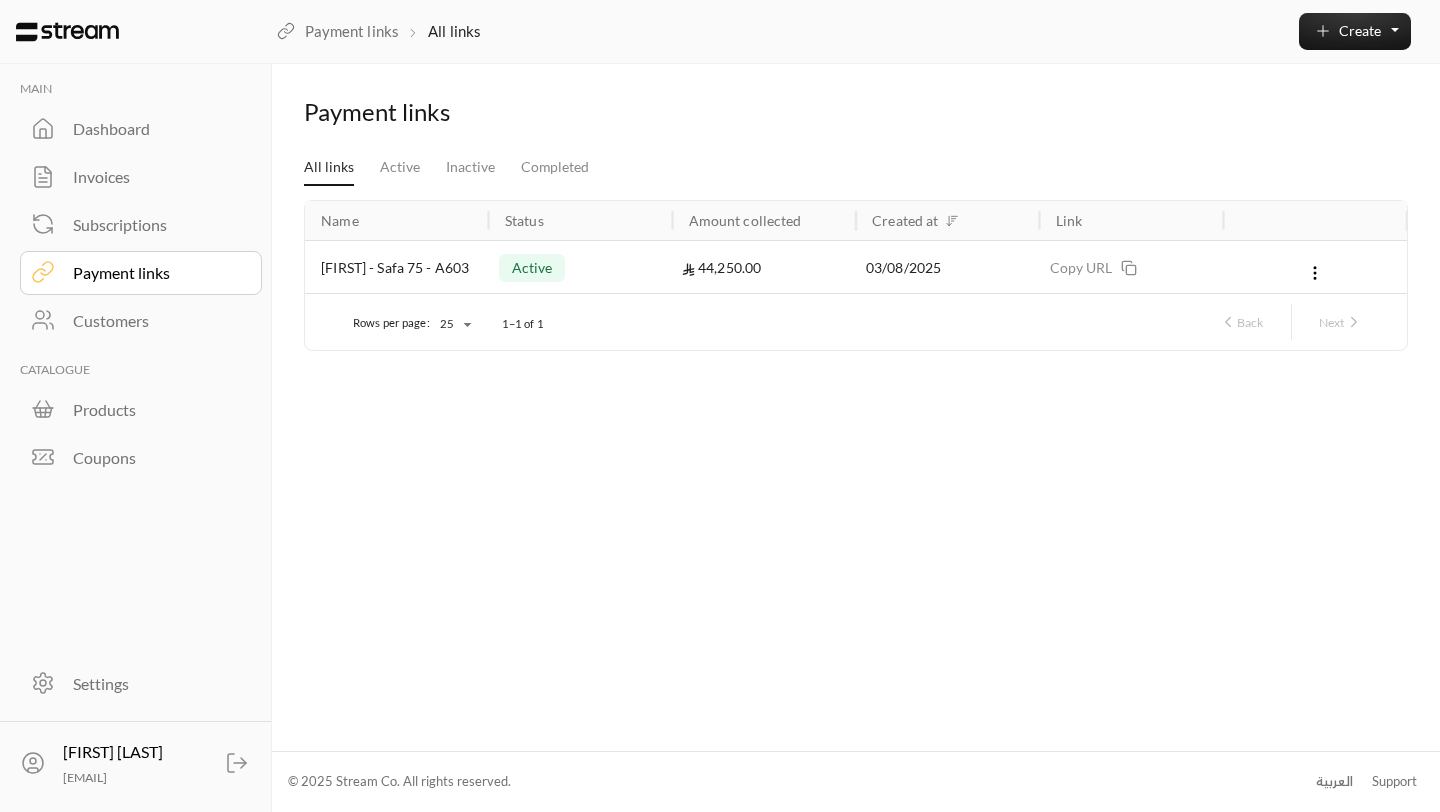 click on "Subscriptions" at bounding box center [141, 225] 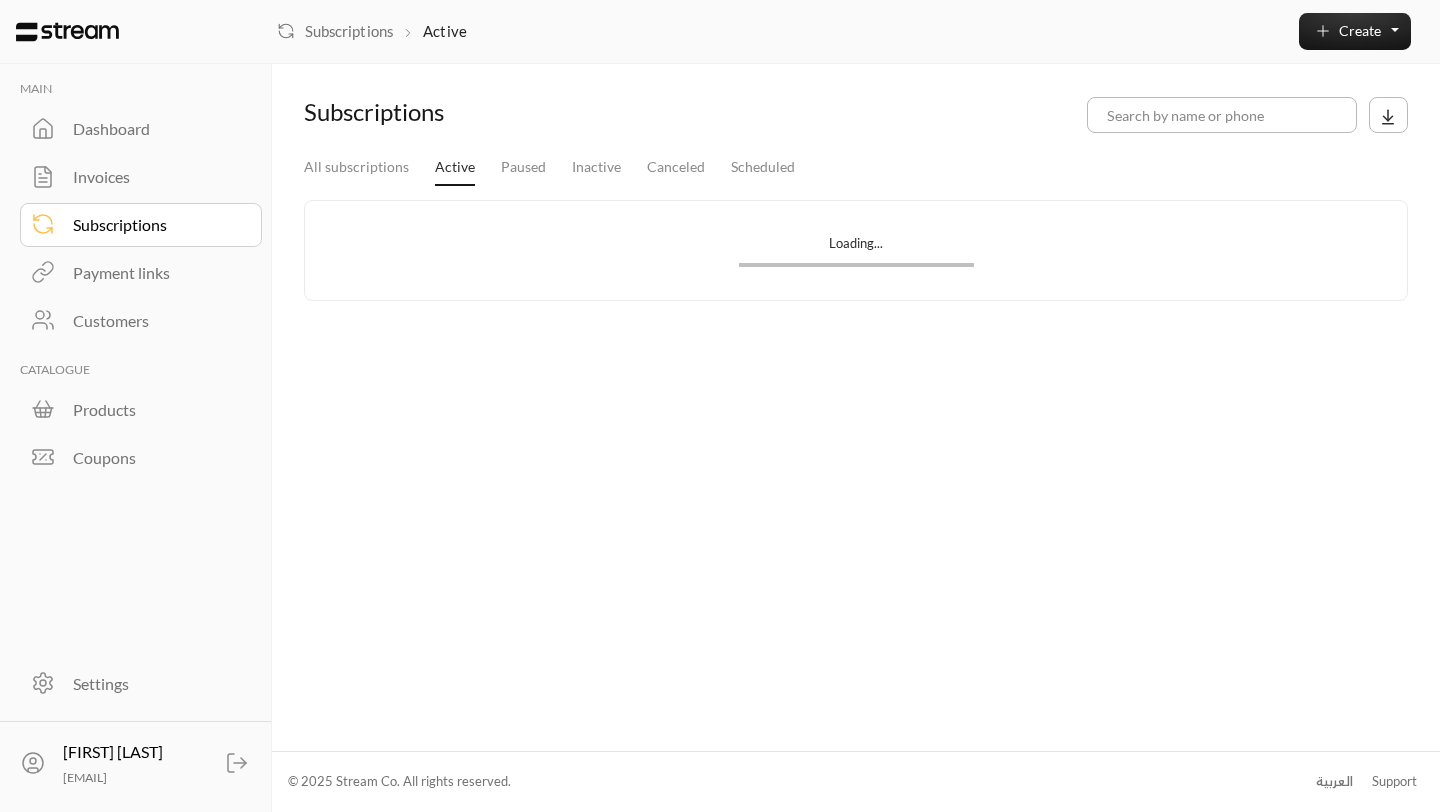 click on "Invoices" at bounding box center [141, 177] 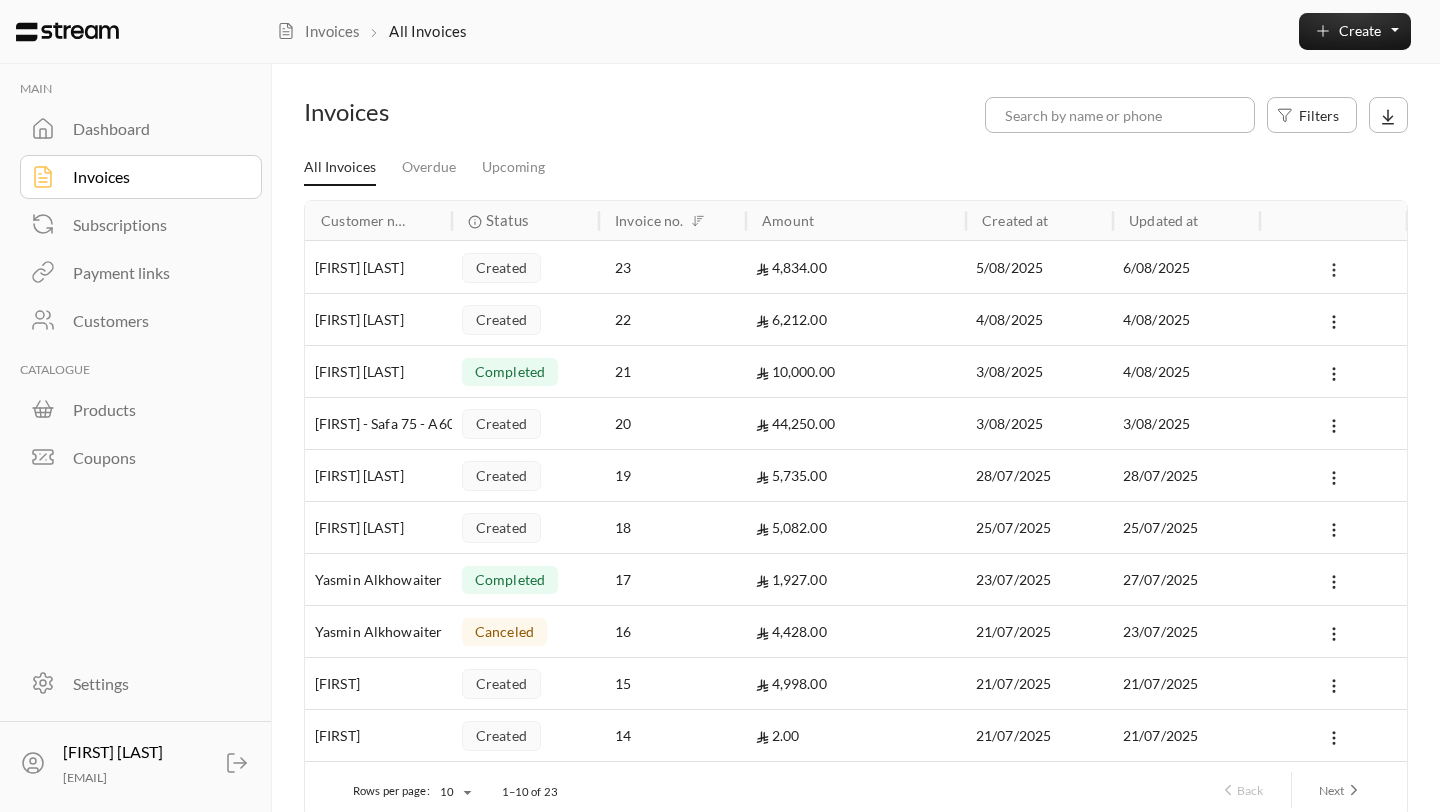 click 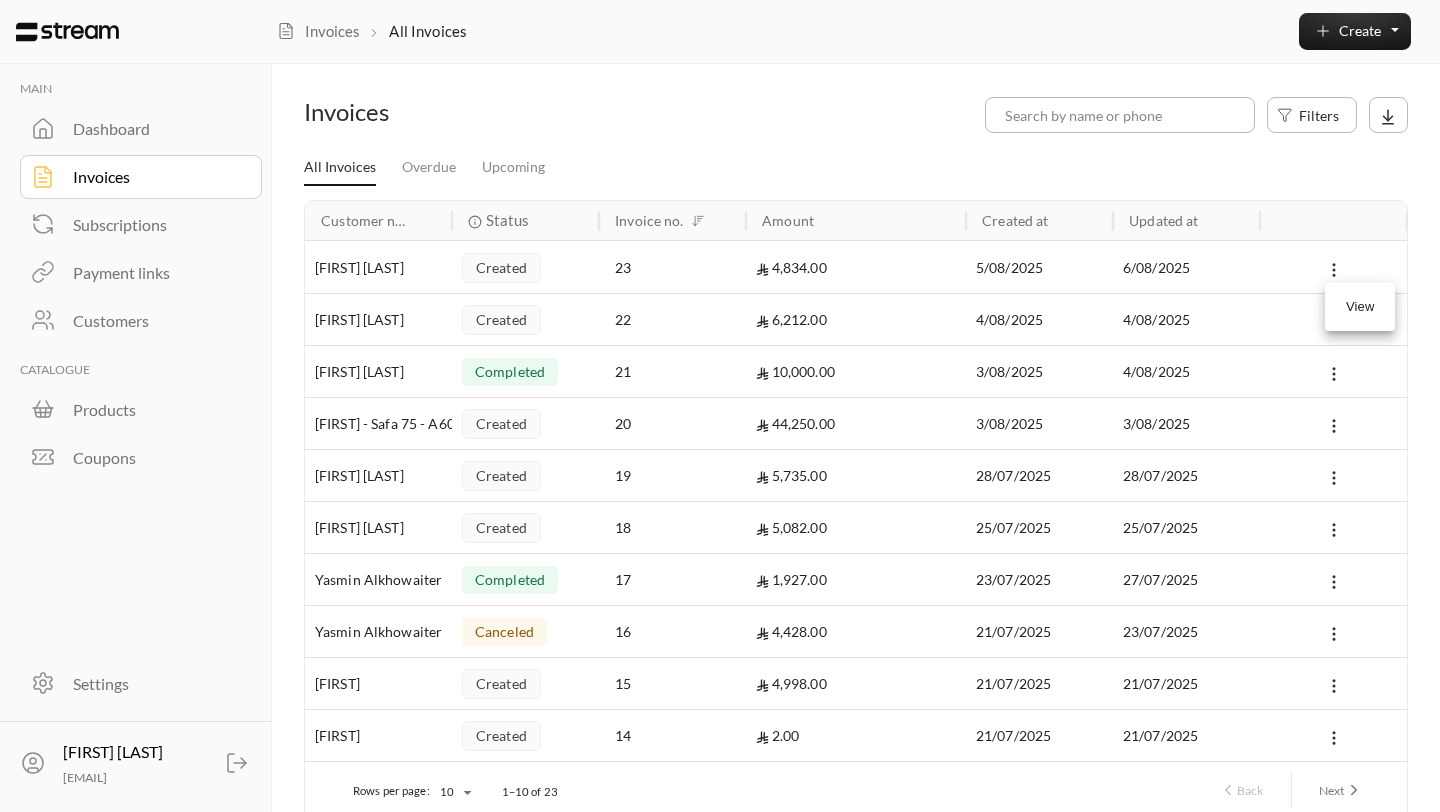 click on "View" at bounding box center [1360, 307] 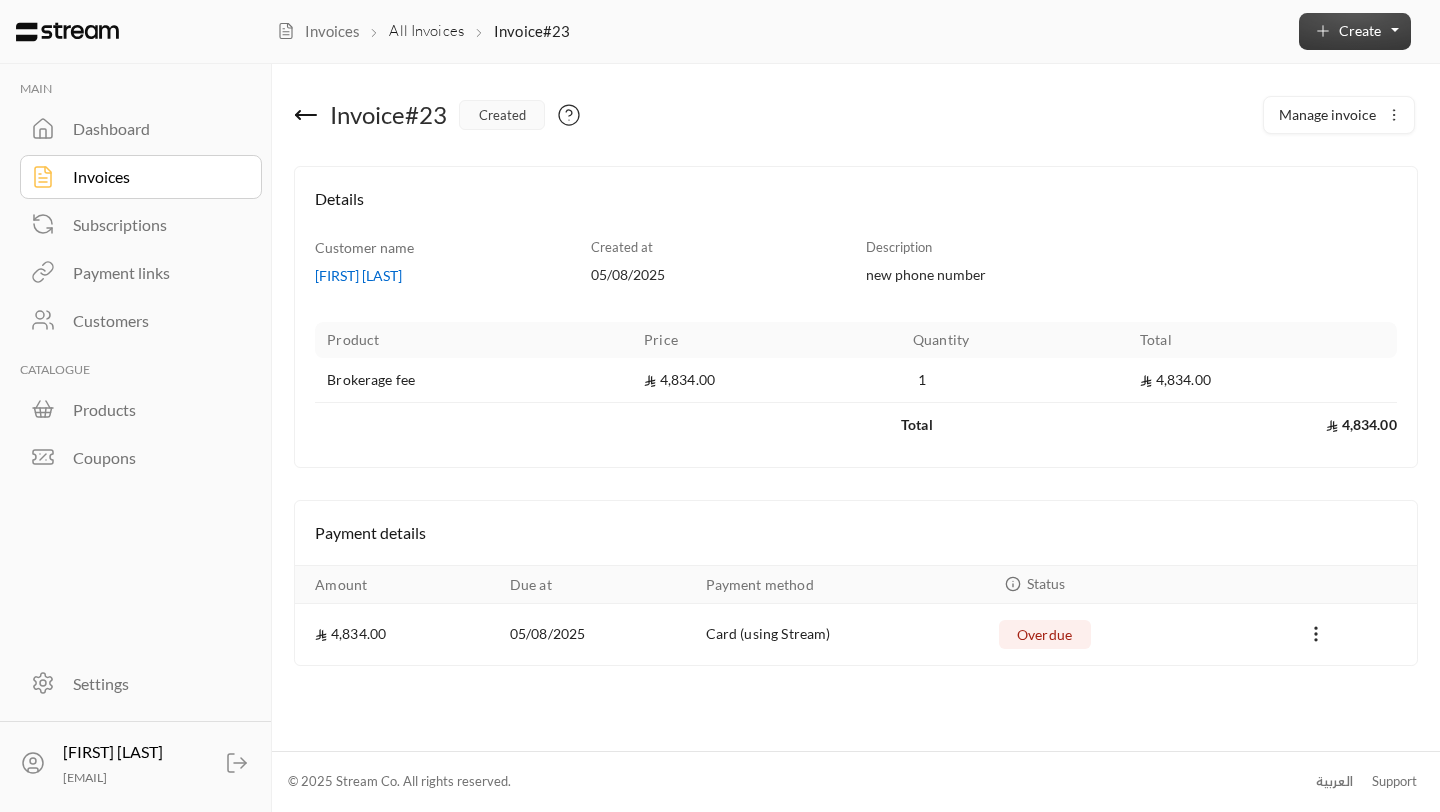 click on "Create" at bounding box center [1355, 31] 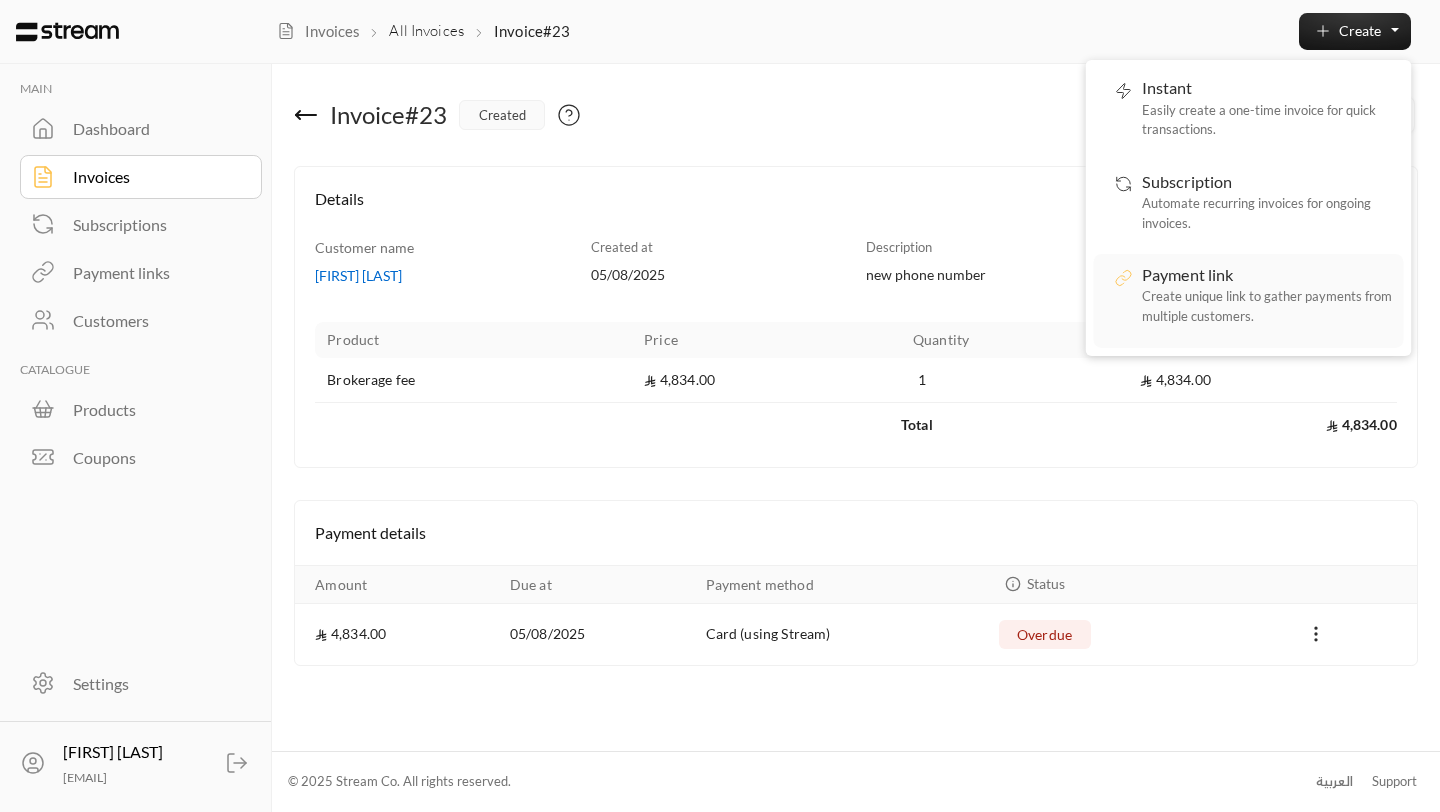 click on "Payment link Create unique link to gather payments from multiple customers." at bounding box center (1267, 301) 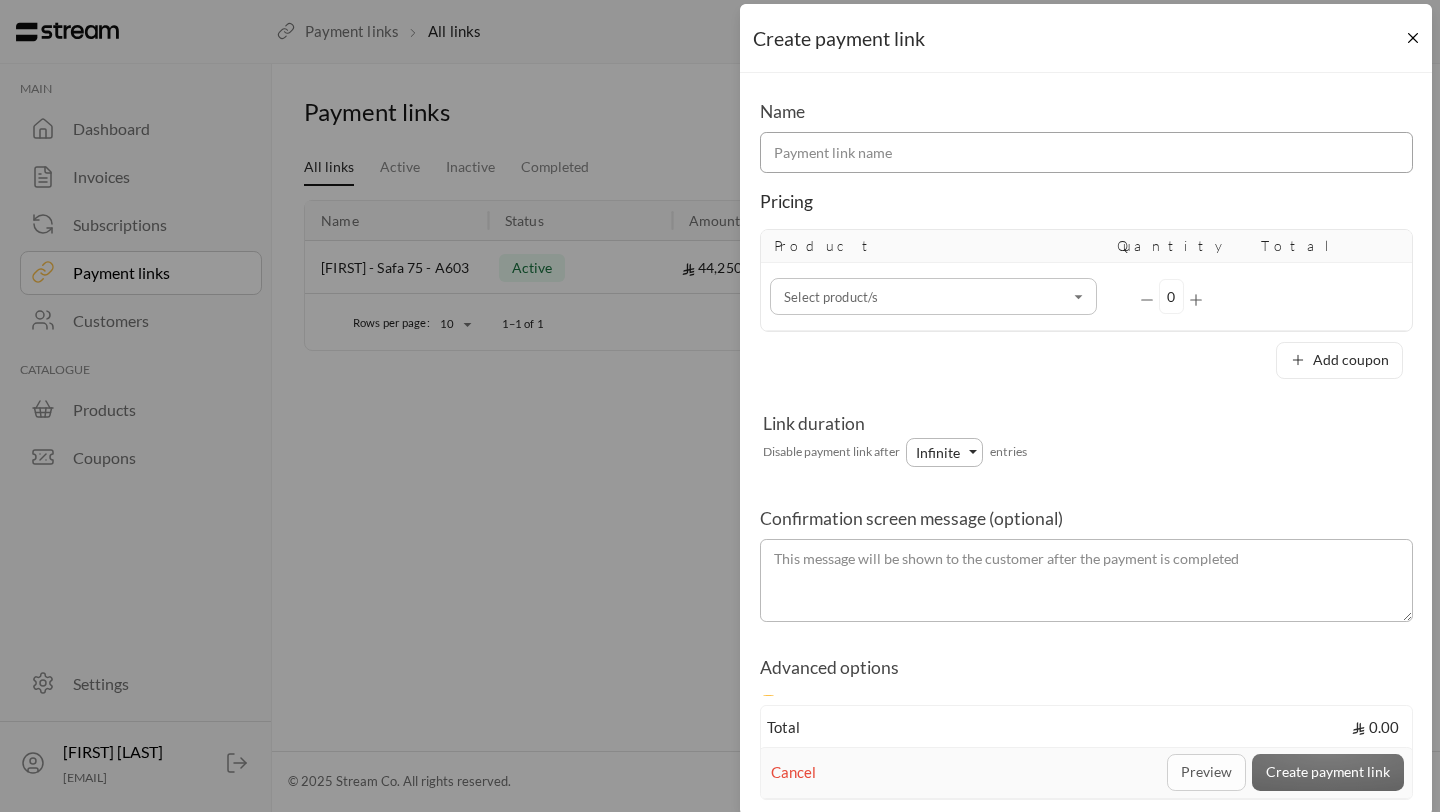 click at bounding box center (1086, 152) 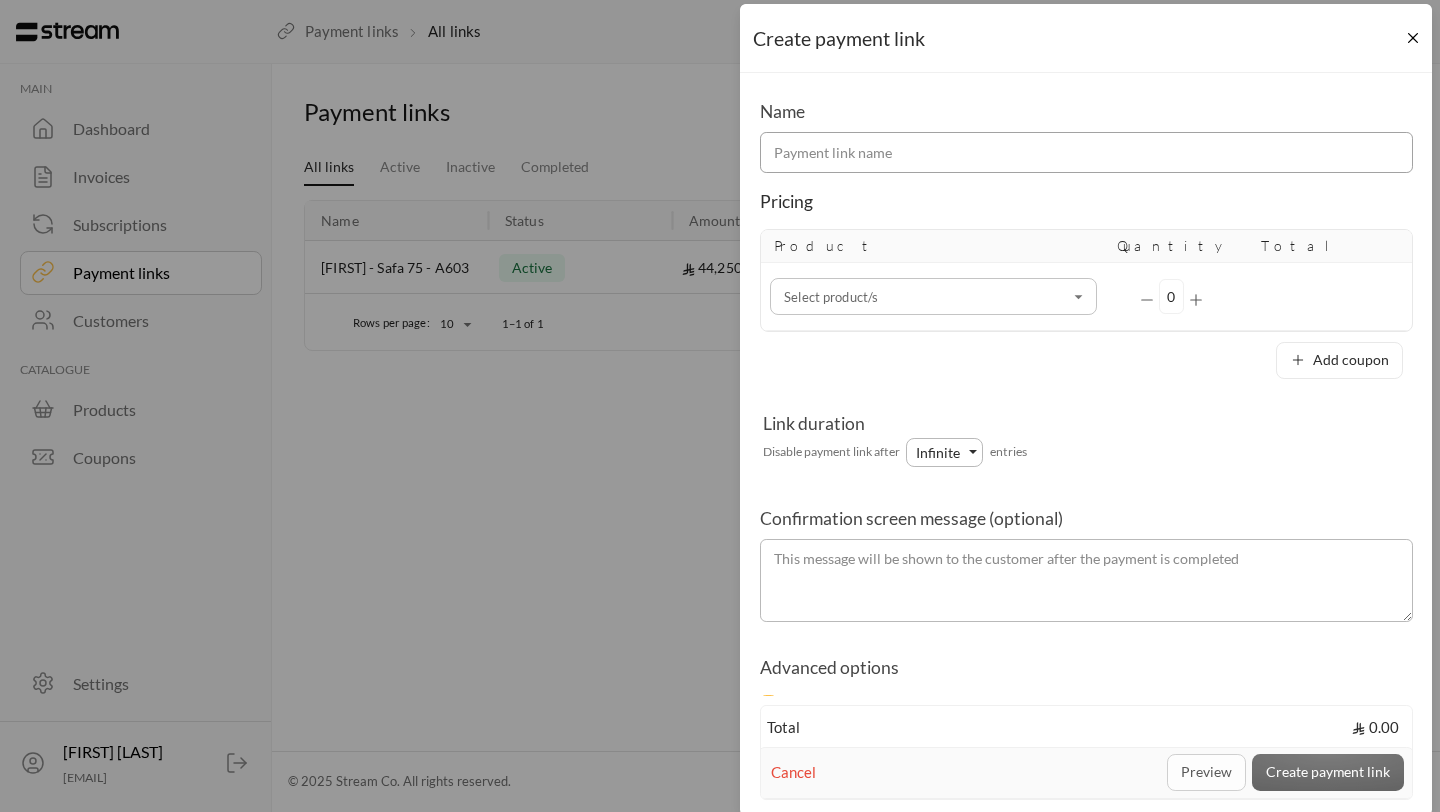 type on "N" 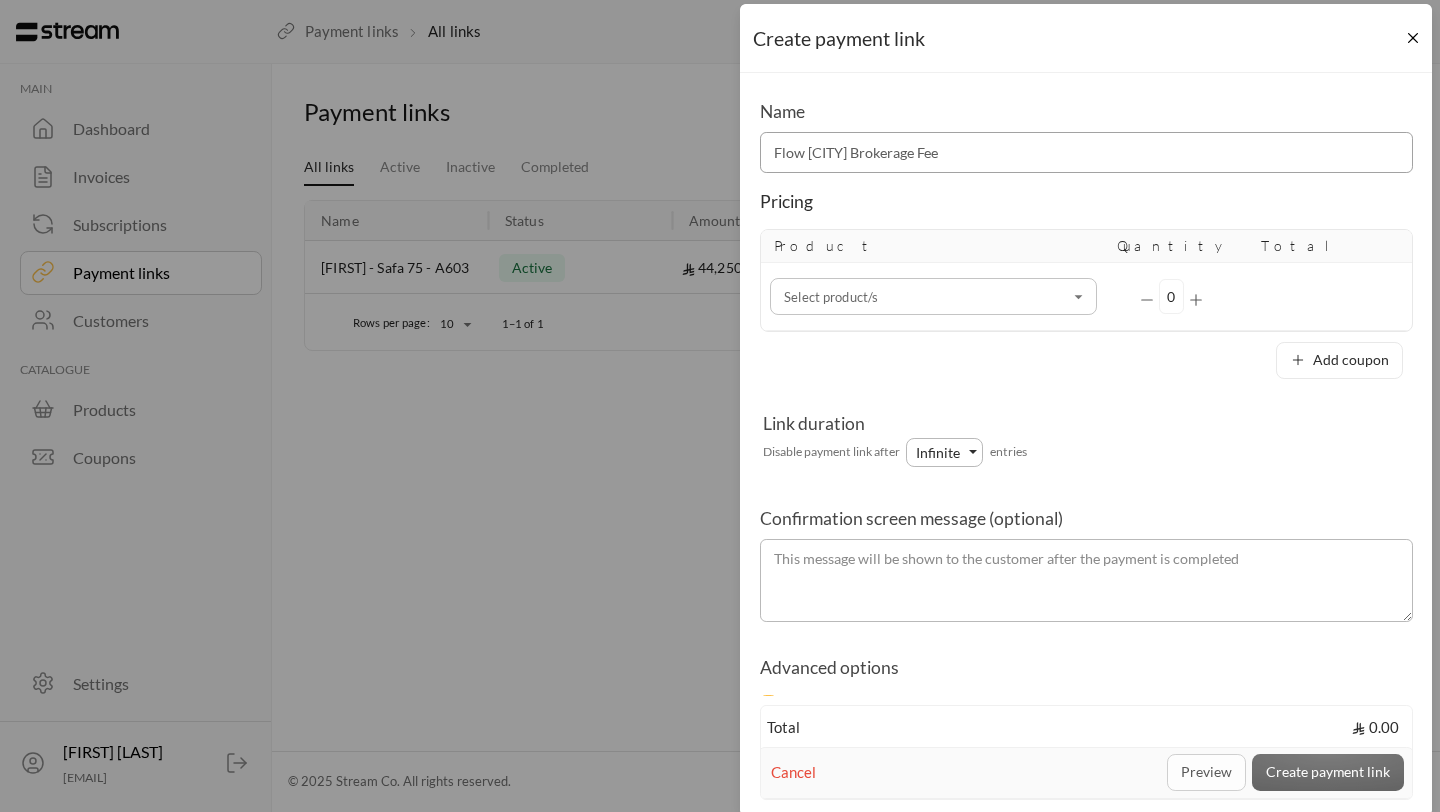 type on "Flow [CITY] Brokerage Fee" 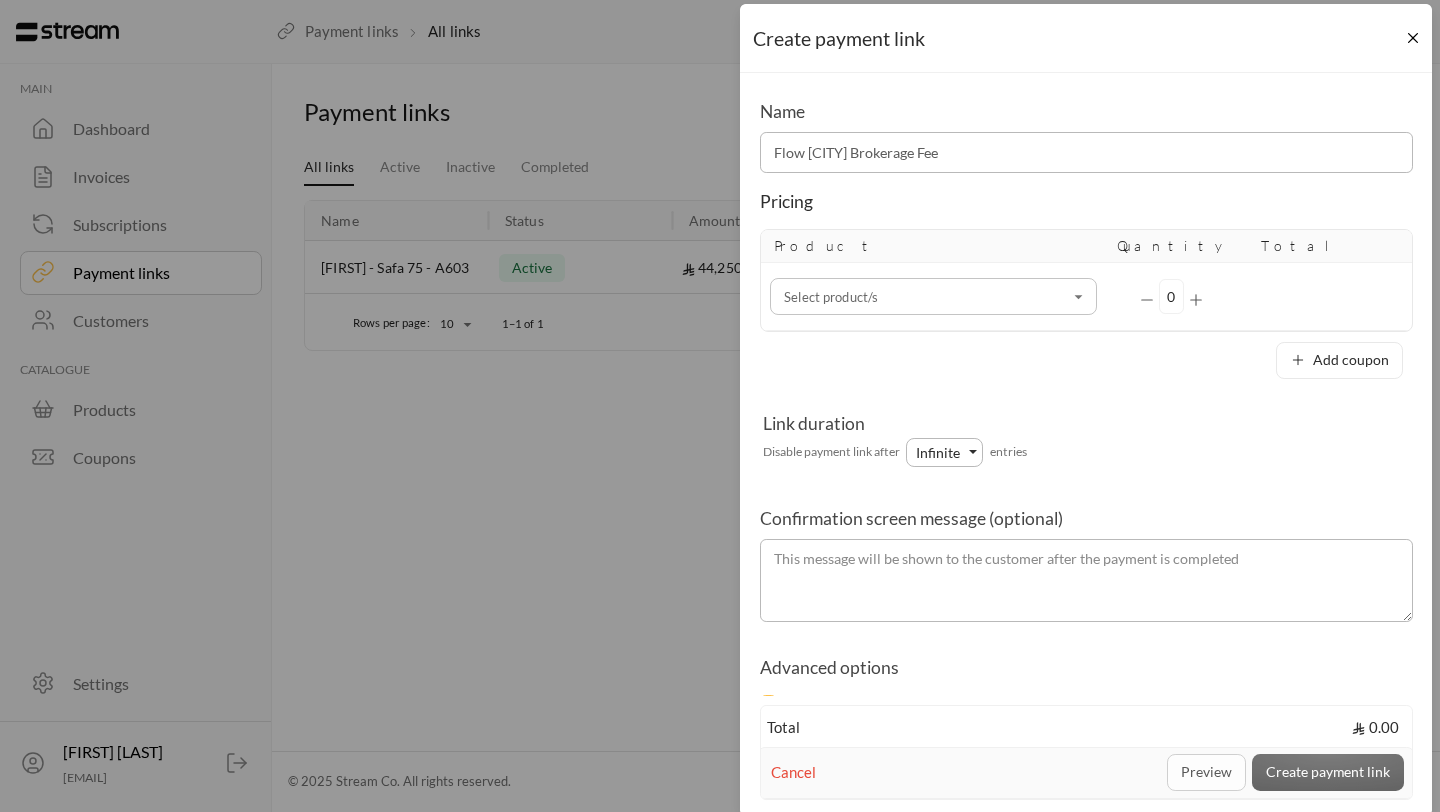 click on "Select product/s" at bounding box center [933, 296] 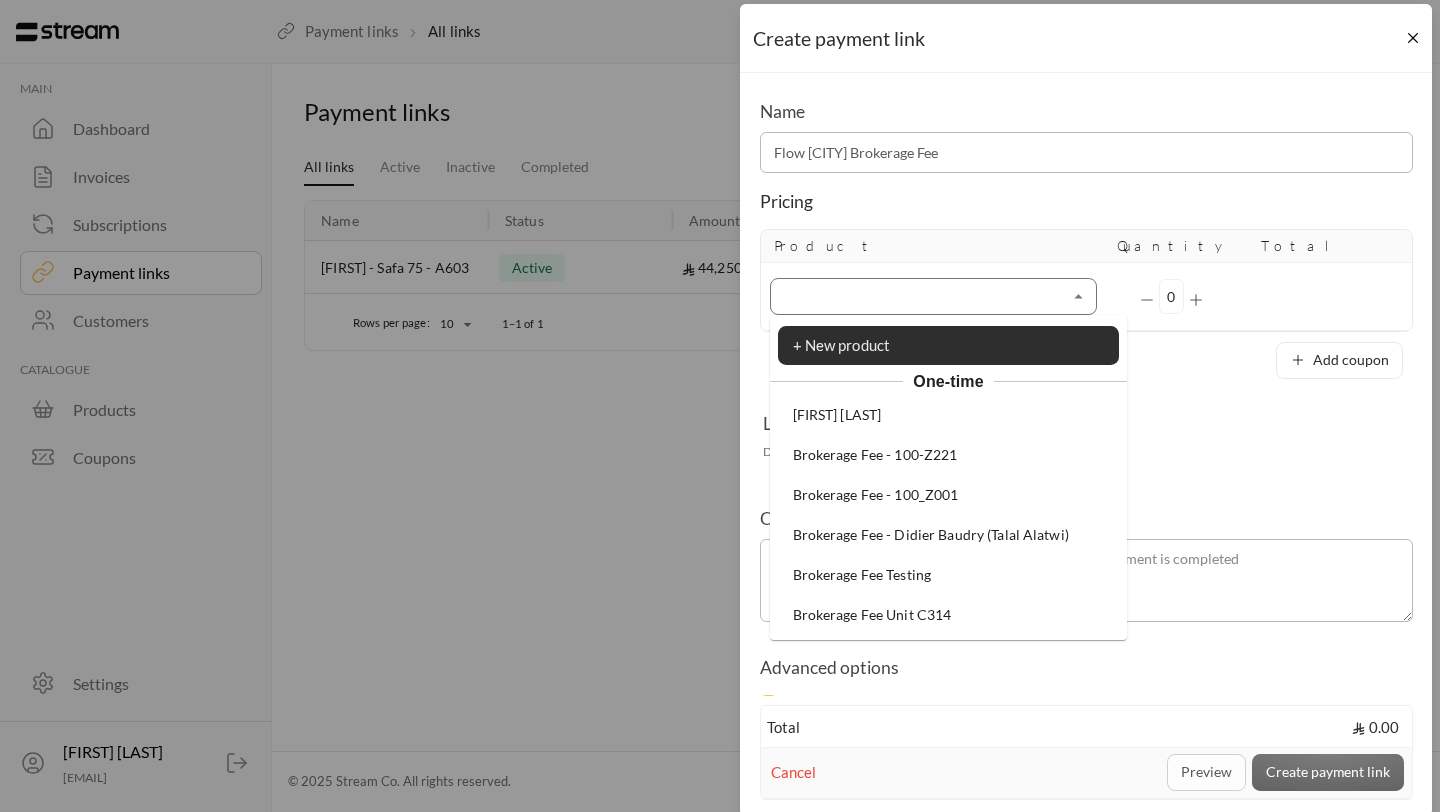 click on "Brokerage Fee Testing" at bounding box center [948, 575] 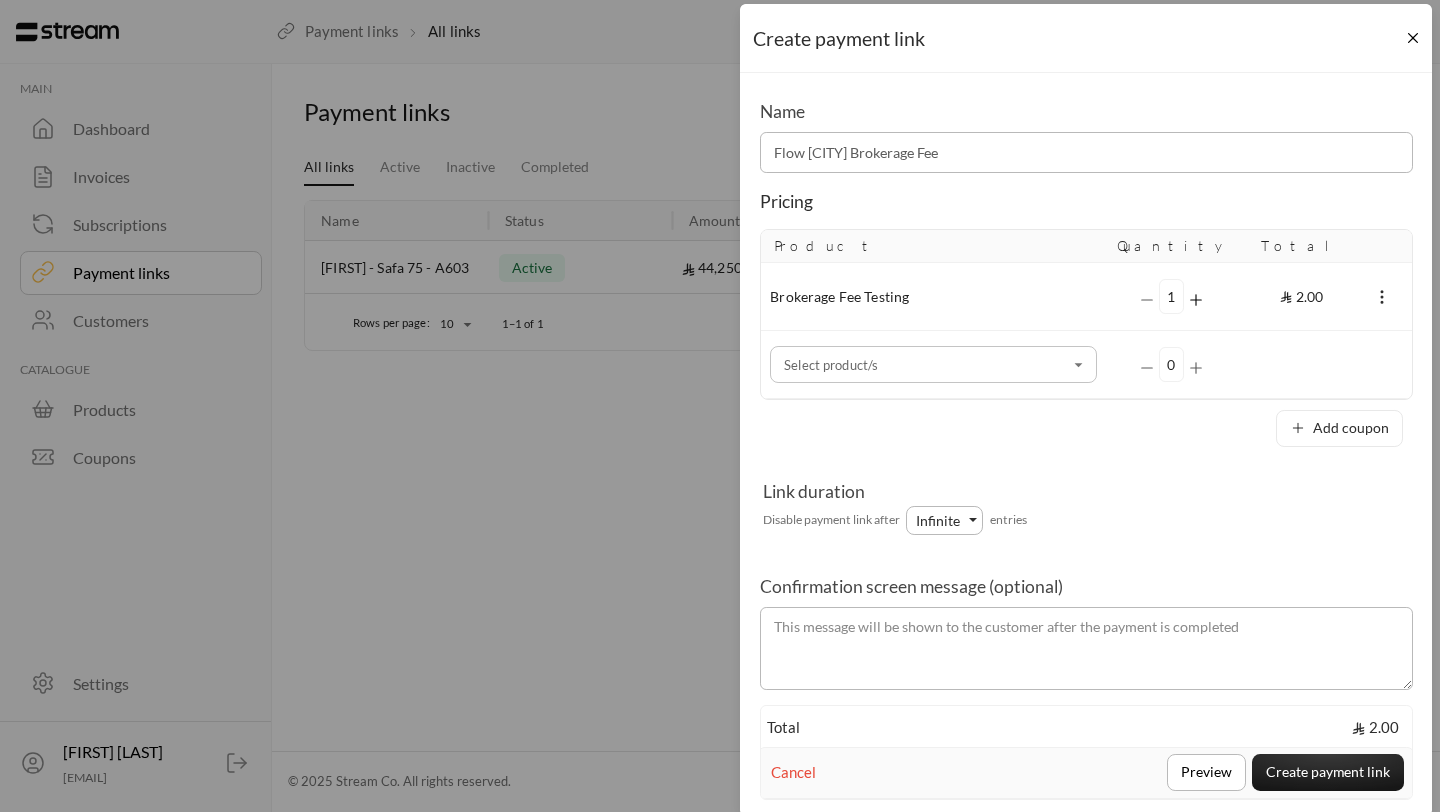 click on "Brokerage Fee Testing" at bounding box center [934, 297] 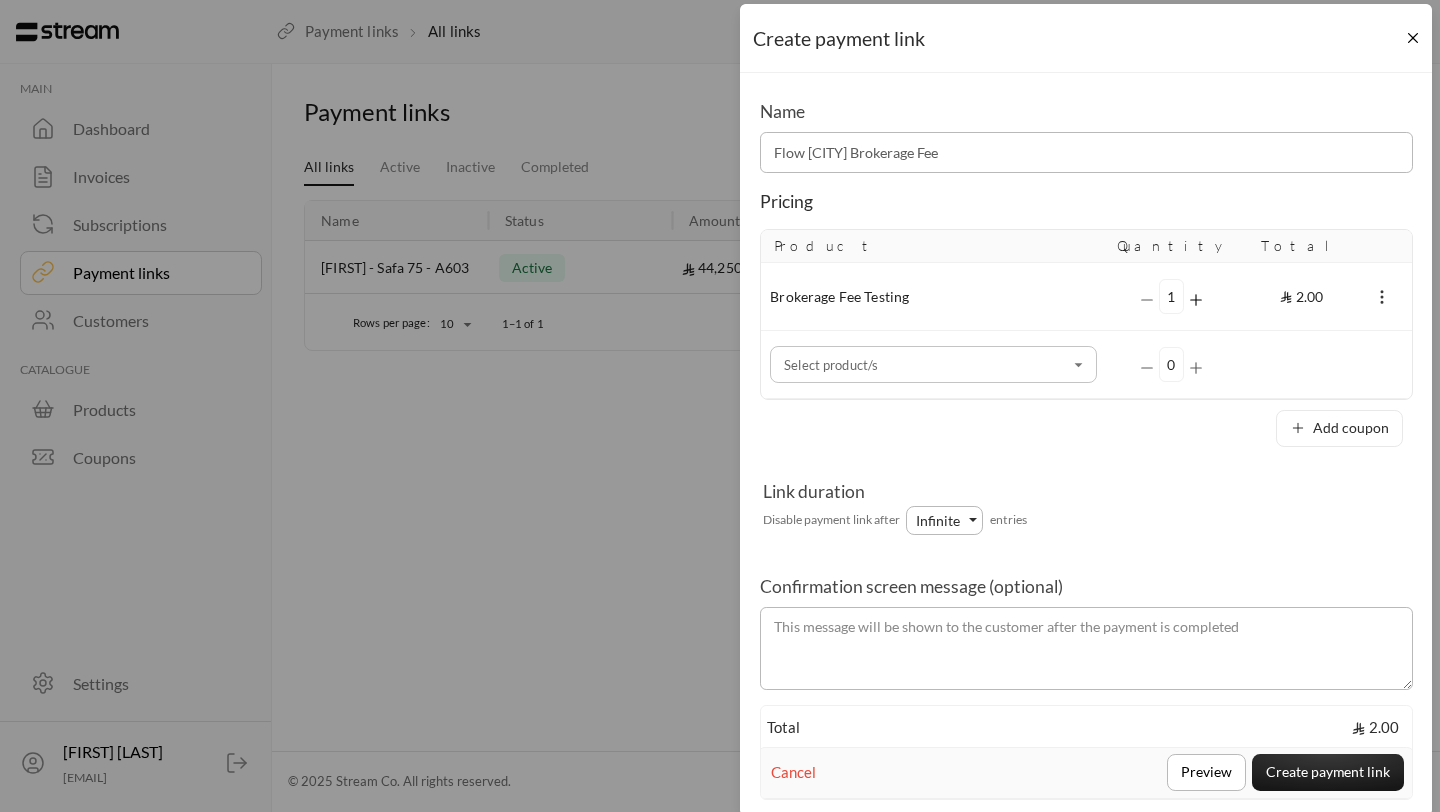 click 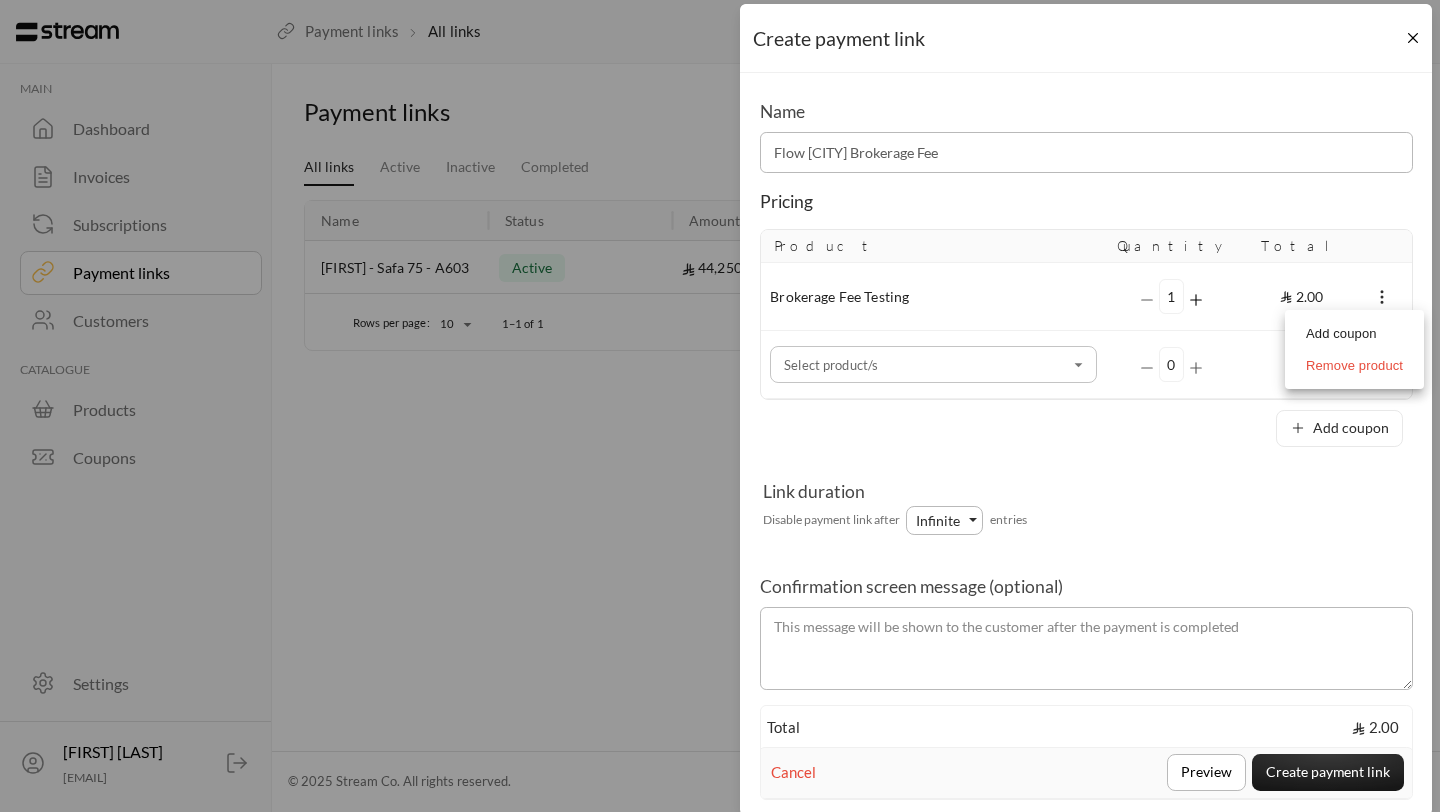 click on "Remove product" at bounding box center [1354, 366] 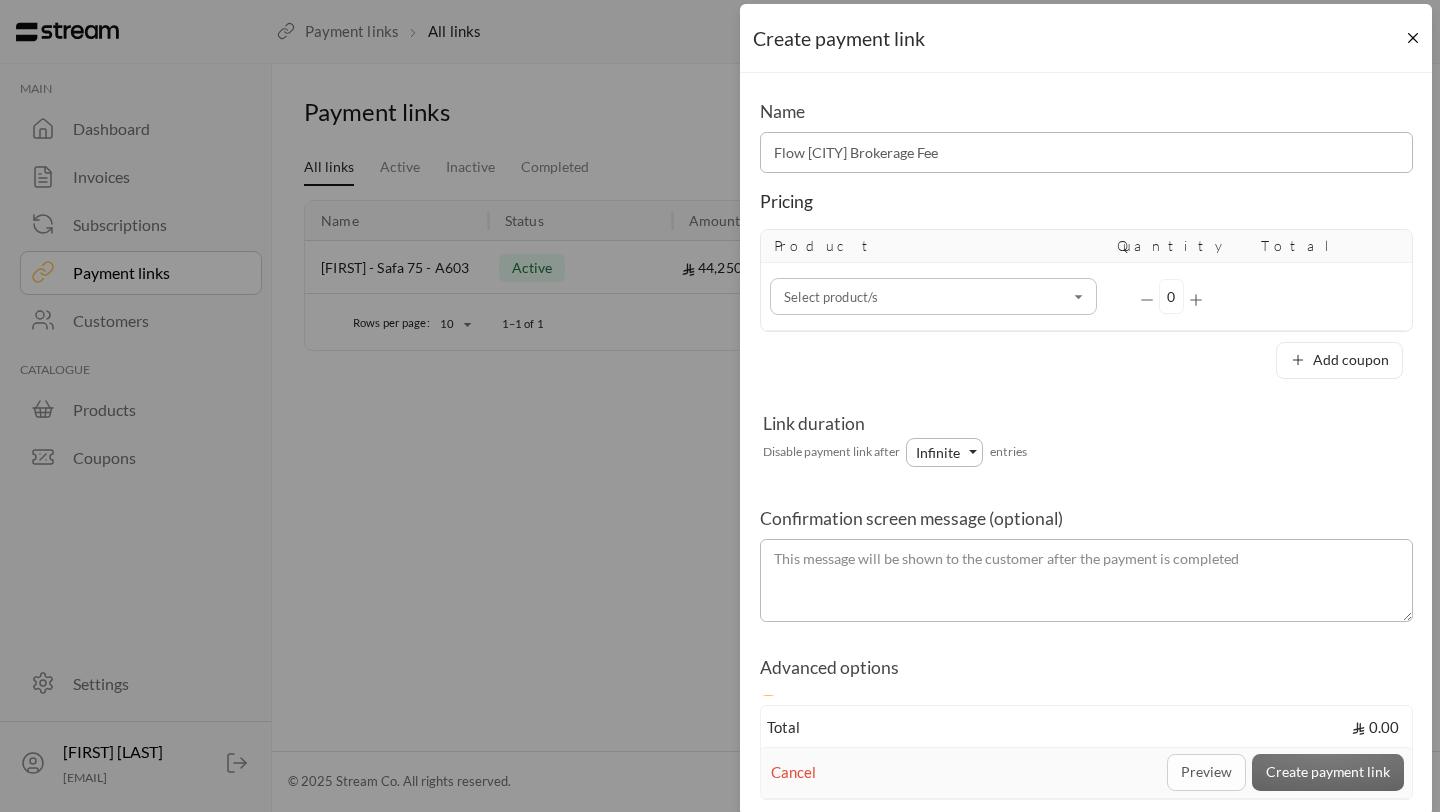 click on "Select product/s" at bounding box center [933, 296] 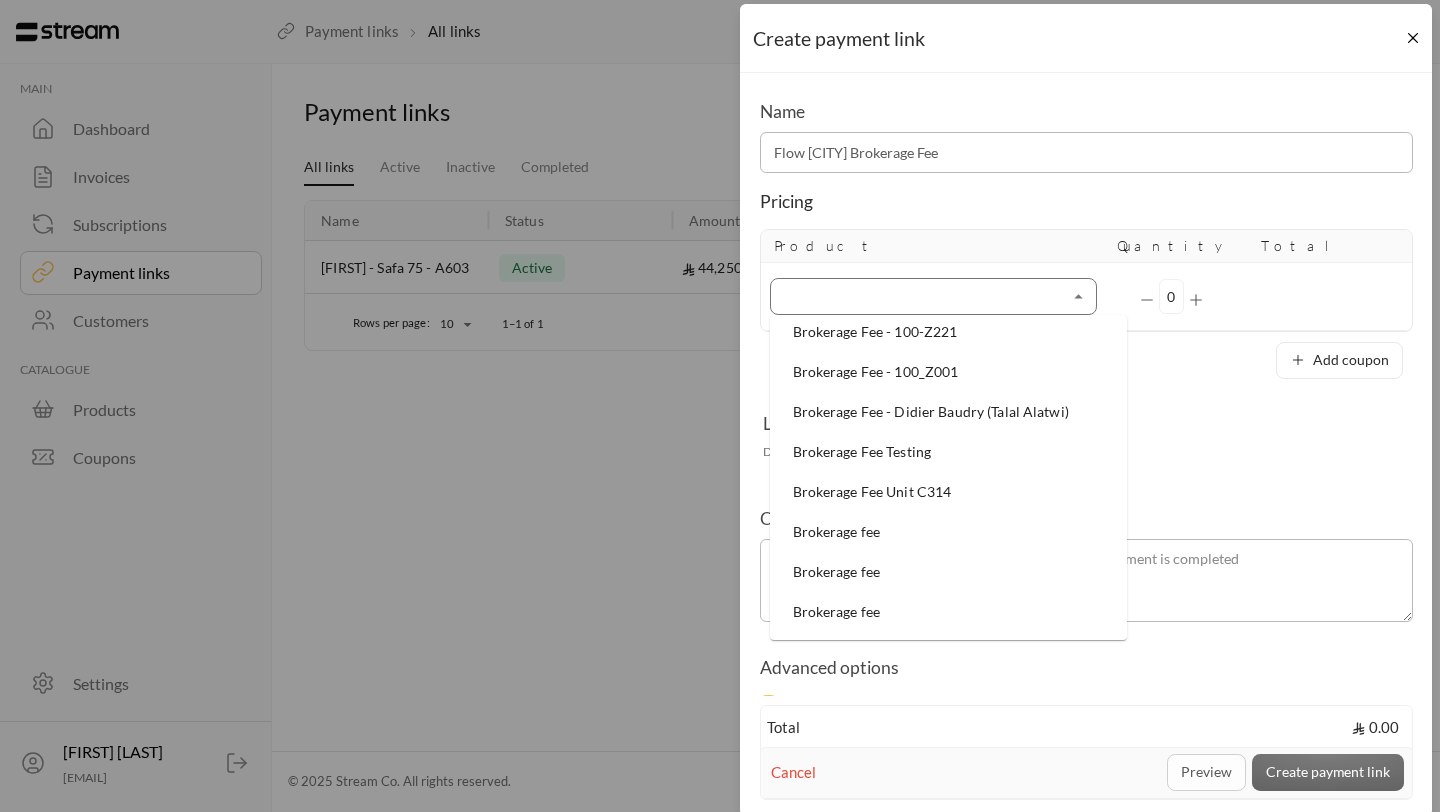 scroll, scrollTop: 140, scrollLeft: 0, axis: vertical 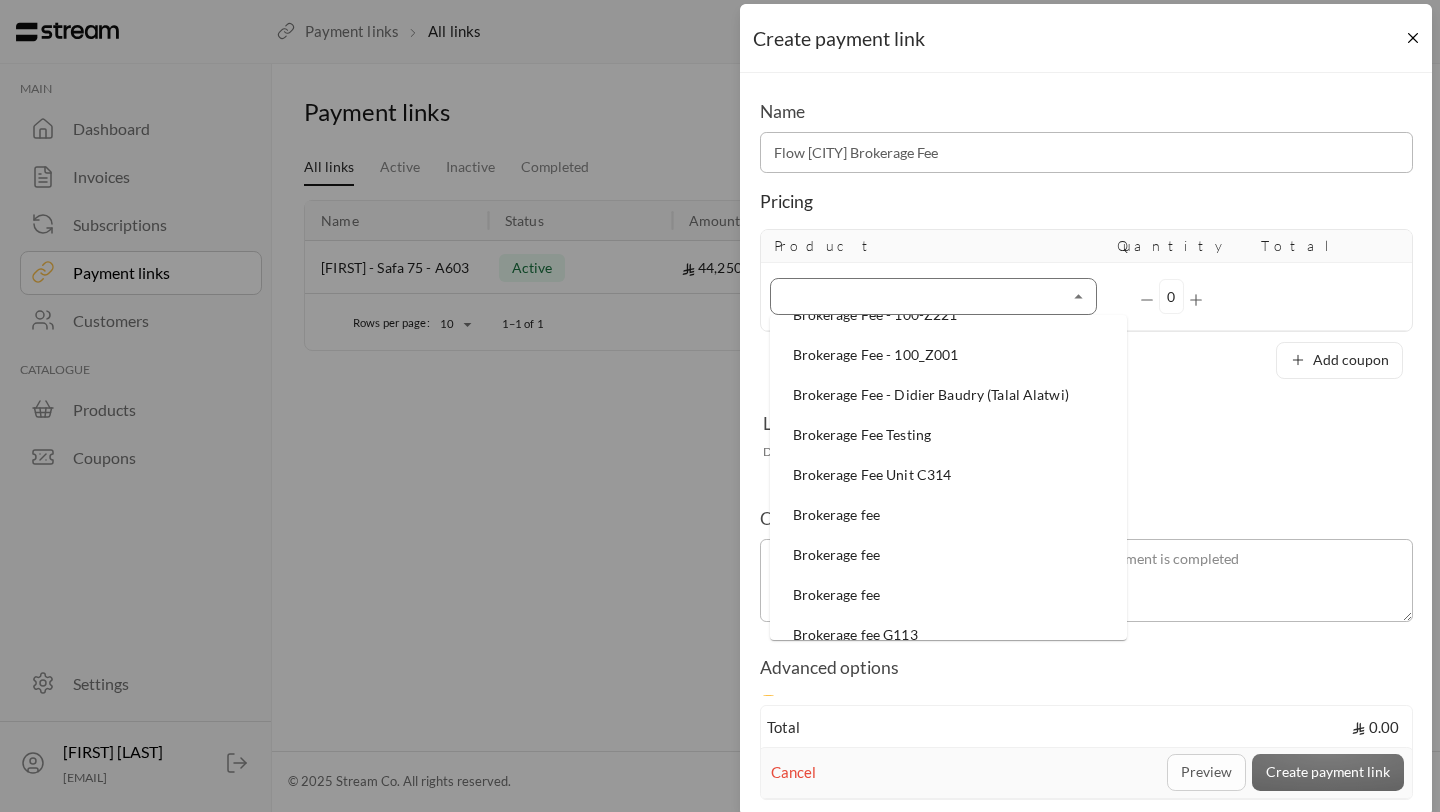 click on "Brokerage fee" at bounding box center [948, 515] 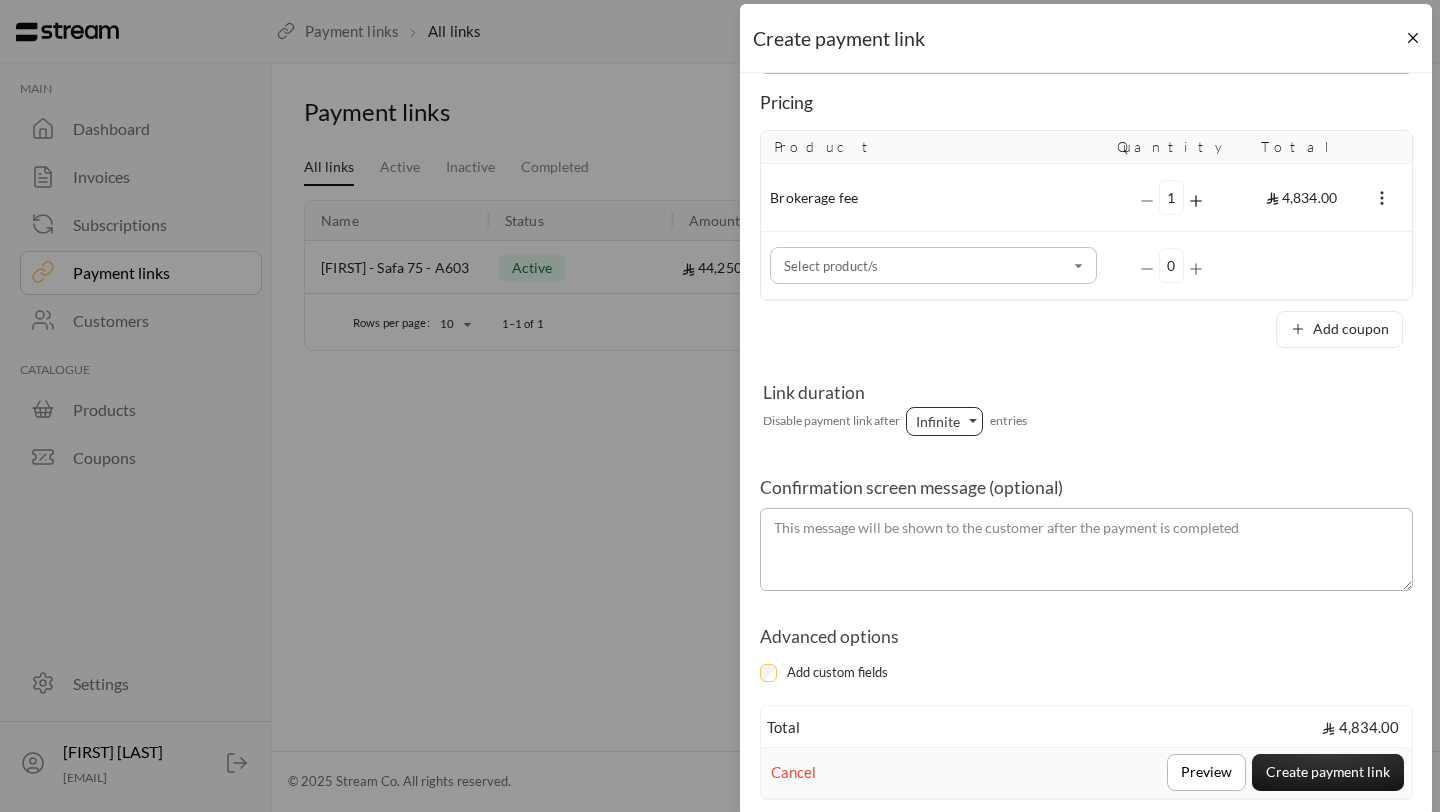 scroll, scrollTop: 112, scrollLeft: 0, axis: vertical 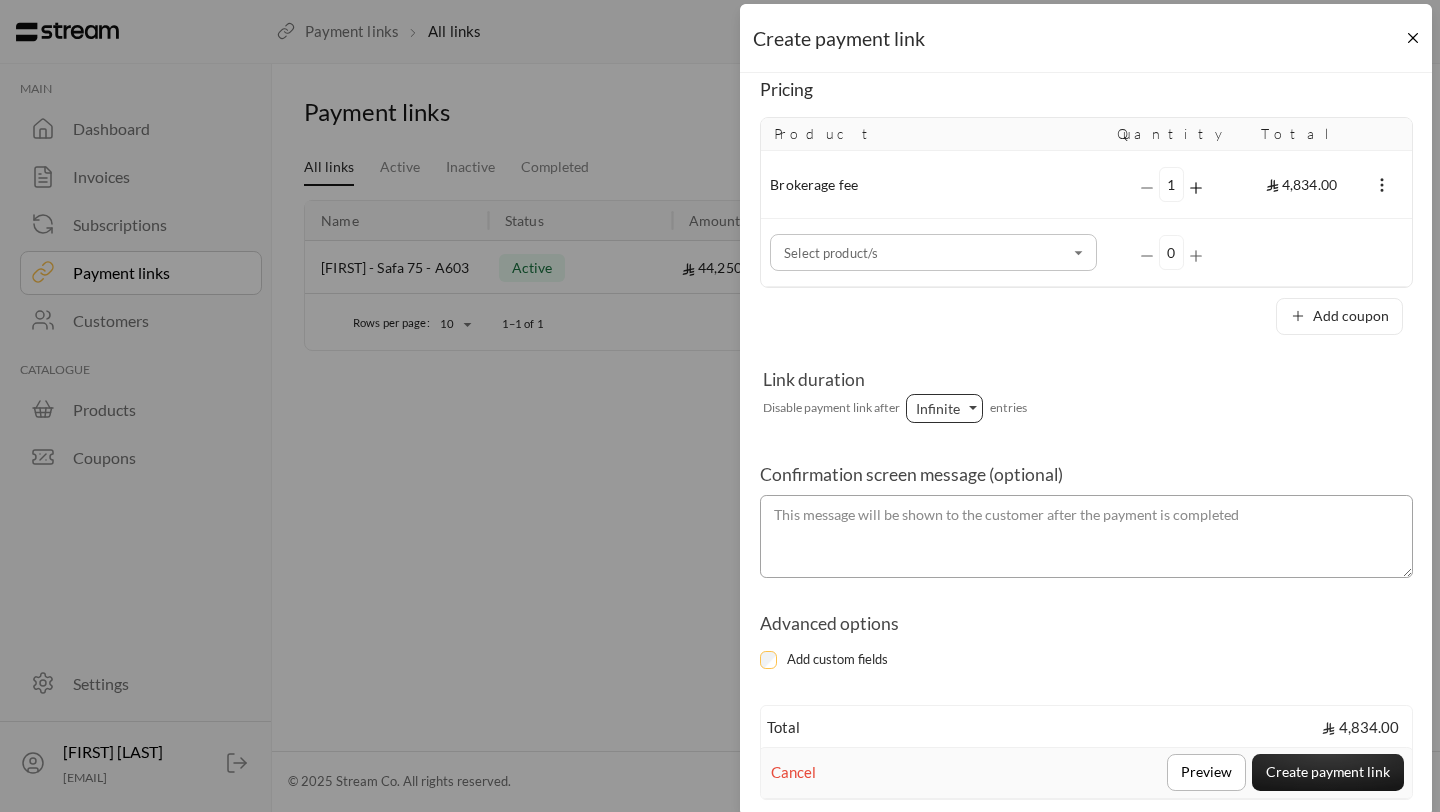 click at bounding box center (1086, 537) 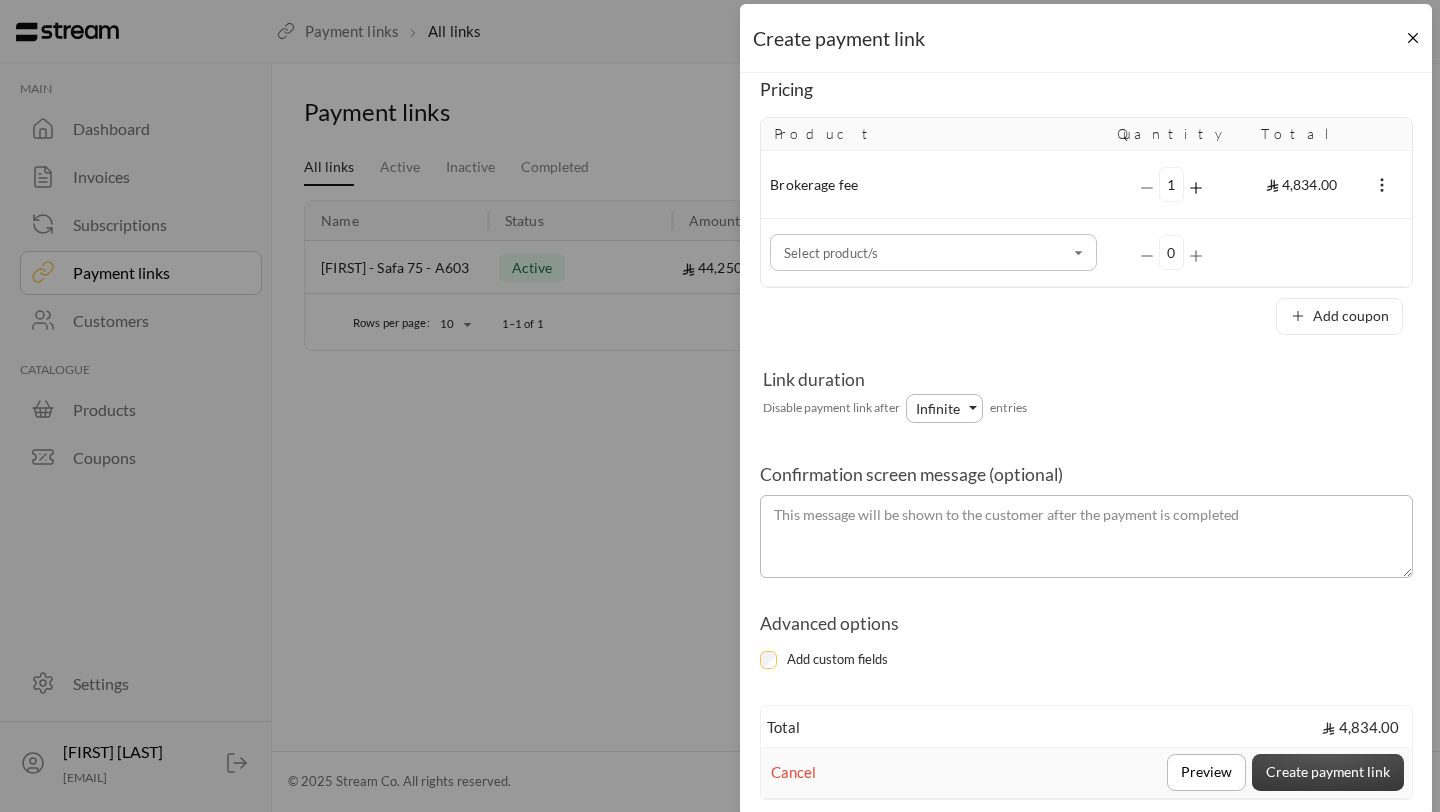 click on "Create payment link" at bounding box center [1328, 772] 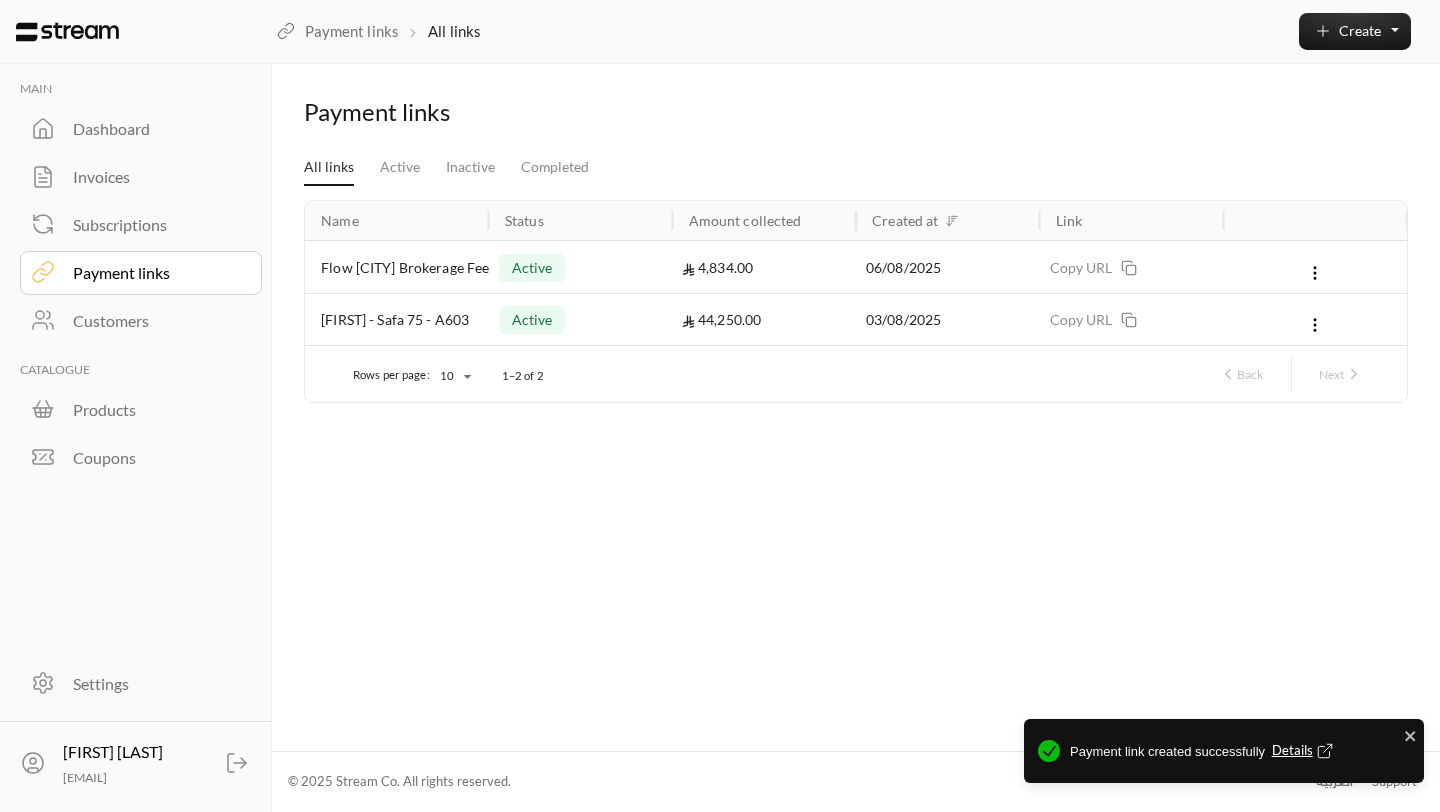 click on "Details" at bounding box center [1305, 751] 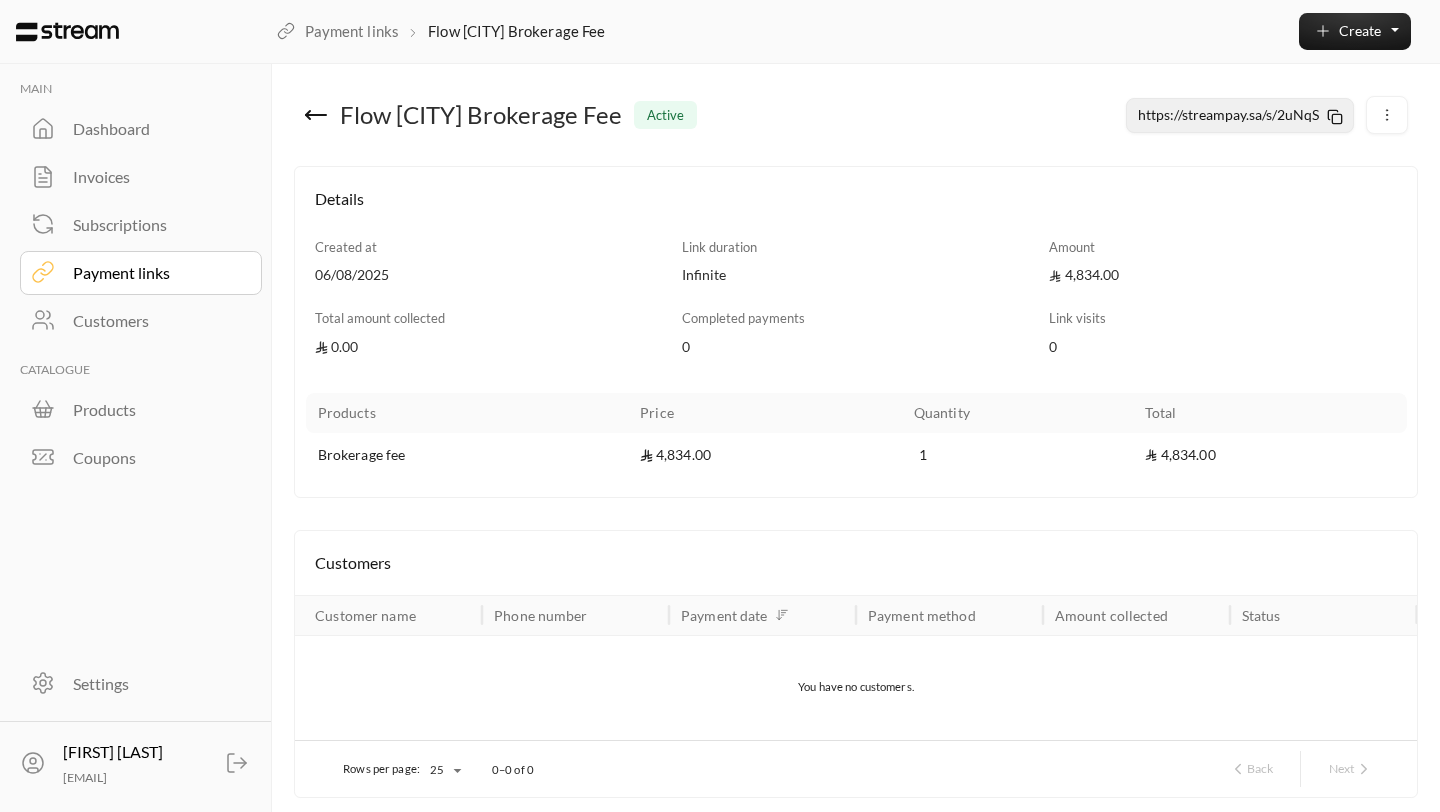 click on "https://streampay.sa/s/2uNqS" at bounding box center [1228, 114] 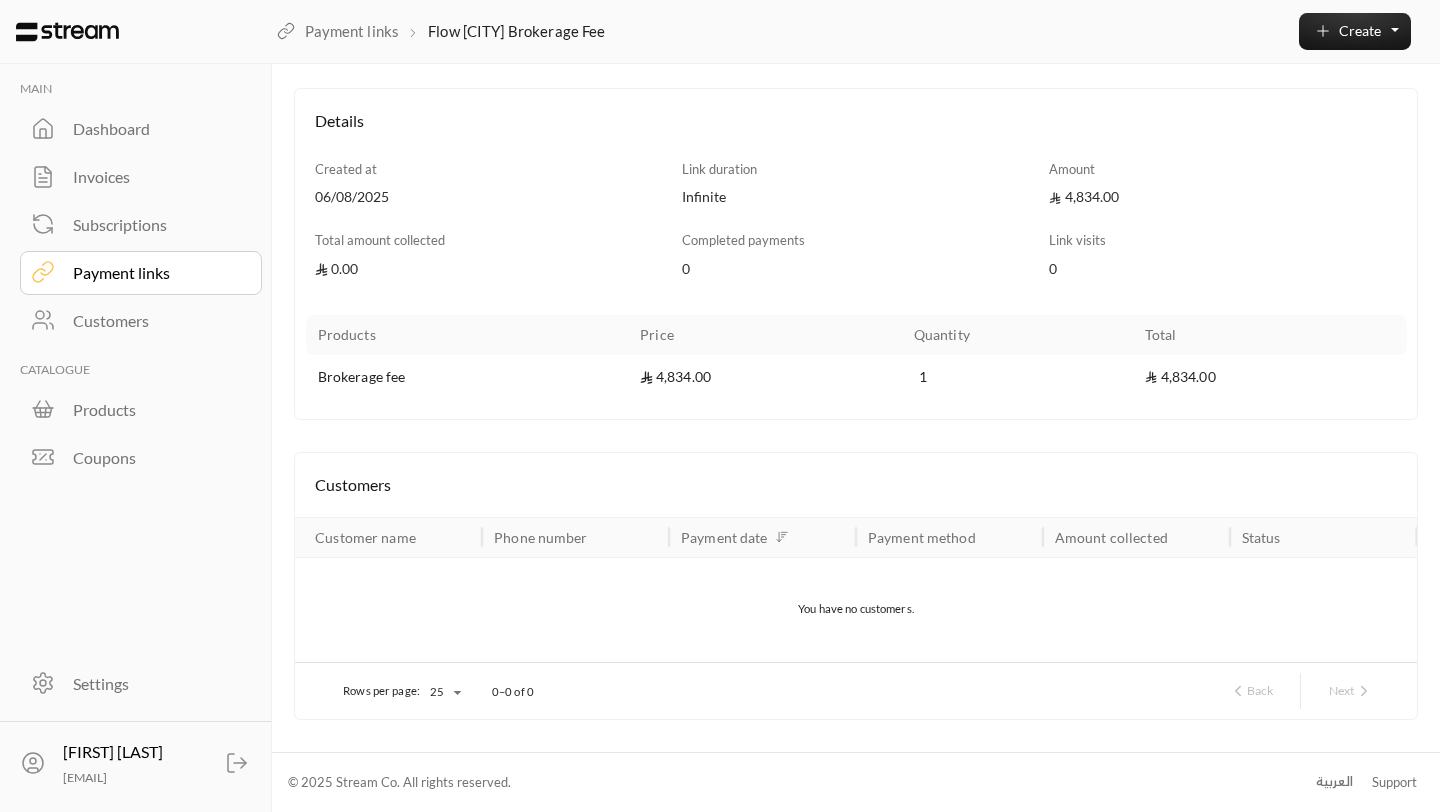 click on "Subscriptions" at bounding box center (141, 225) 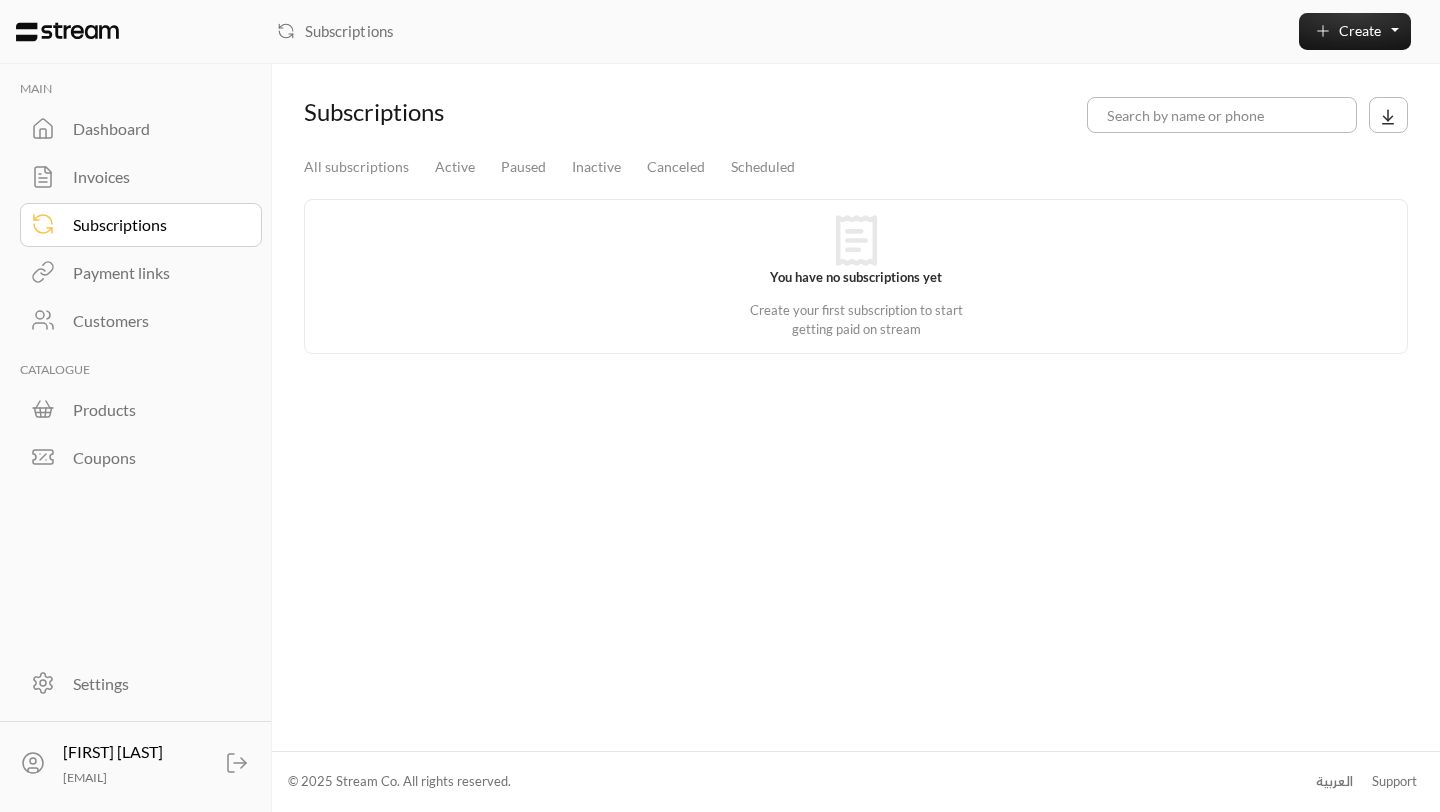 scroll, scrollTop: 0, scrollLeft: 0, axis: both 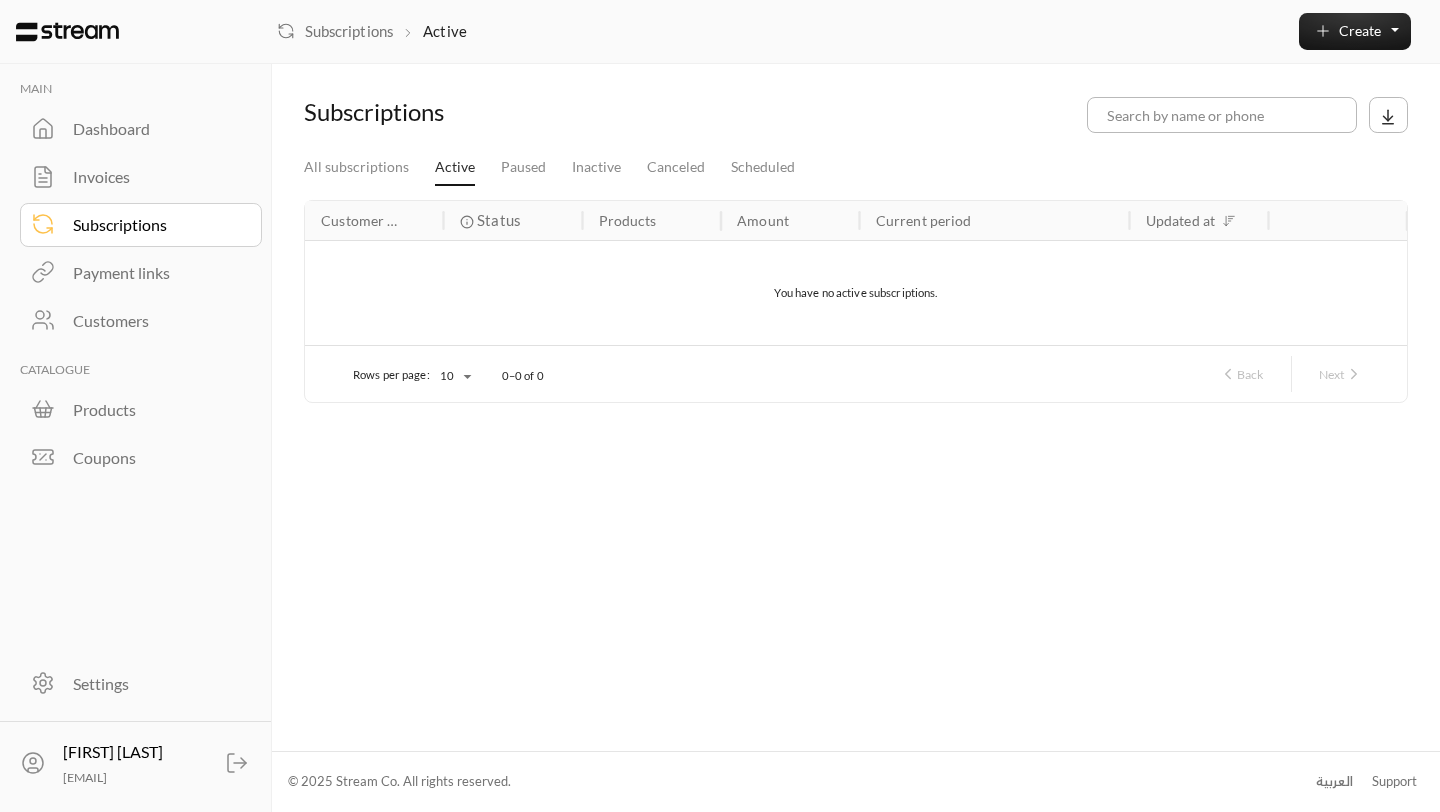 click on "Invoices" at bounding box center (154, 177) 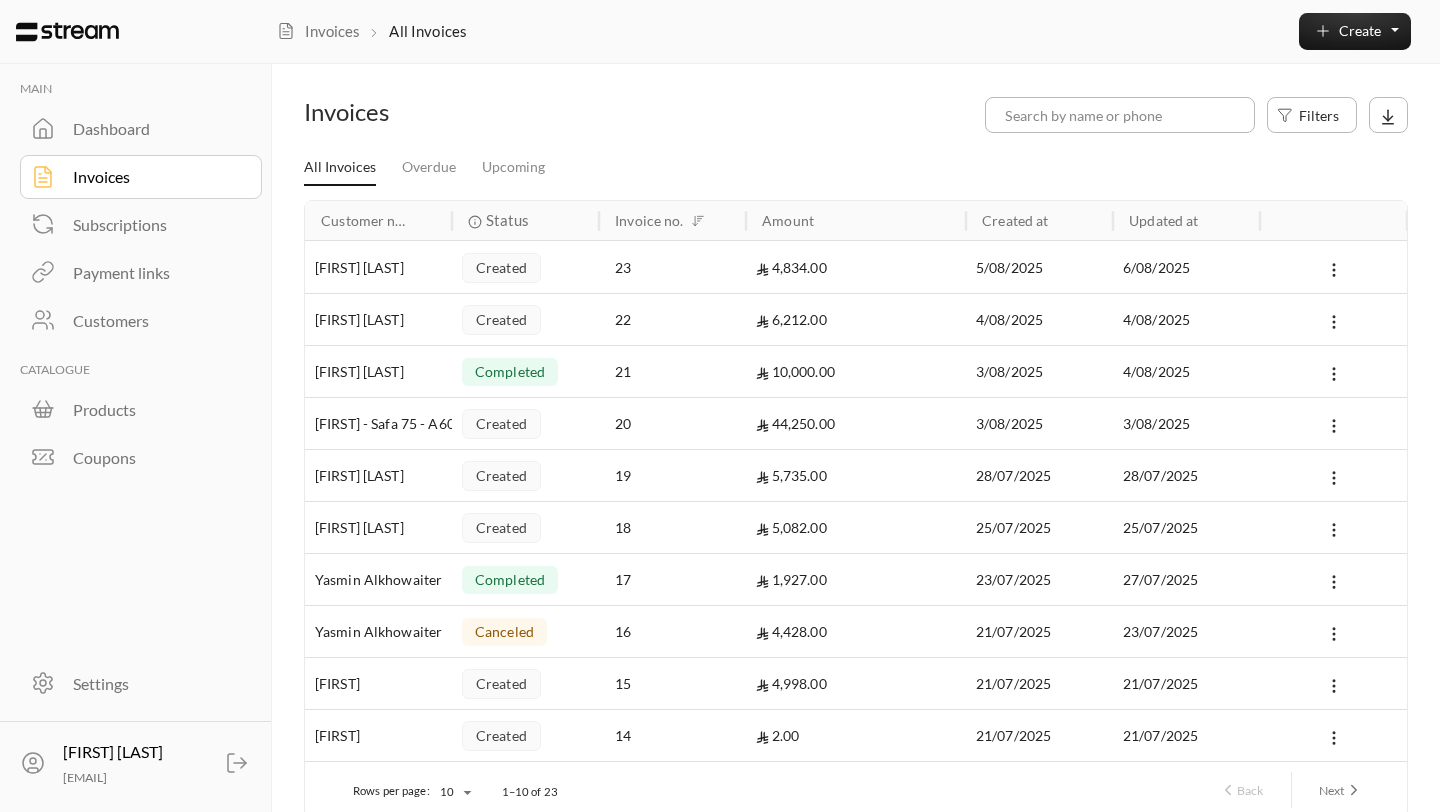click at bounding box center (1333, 267) 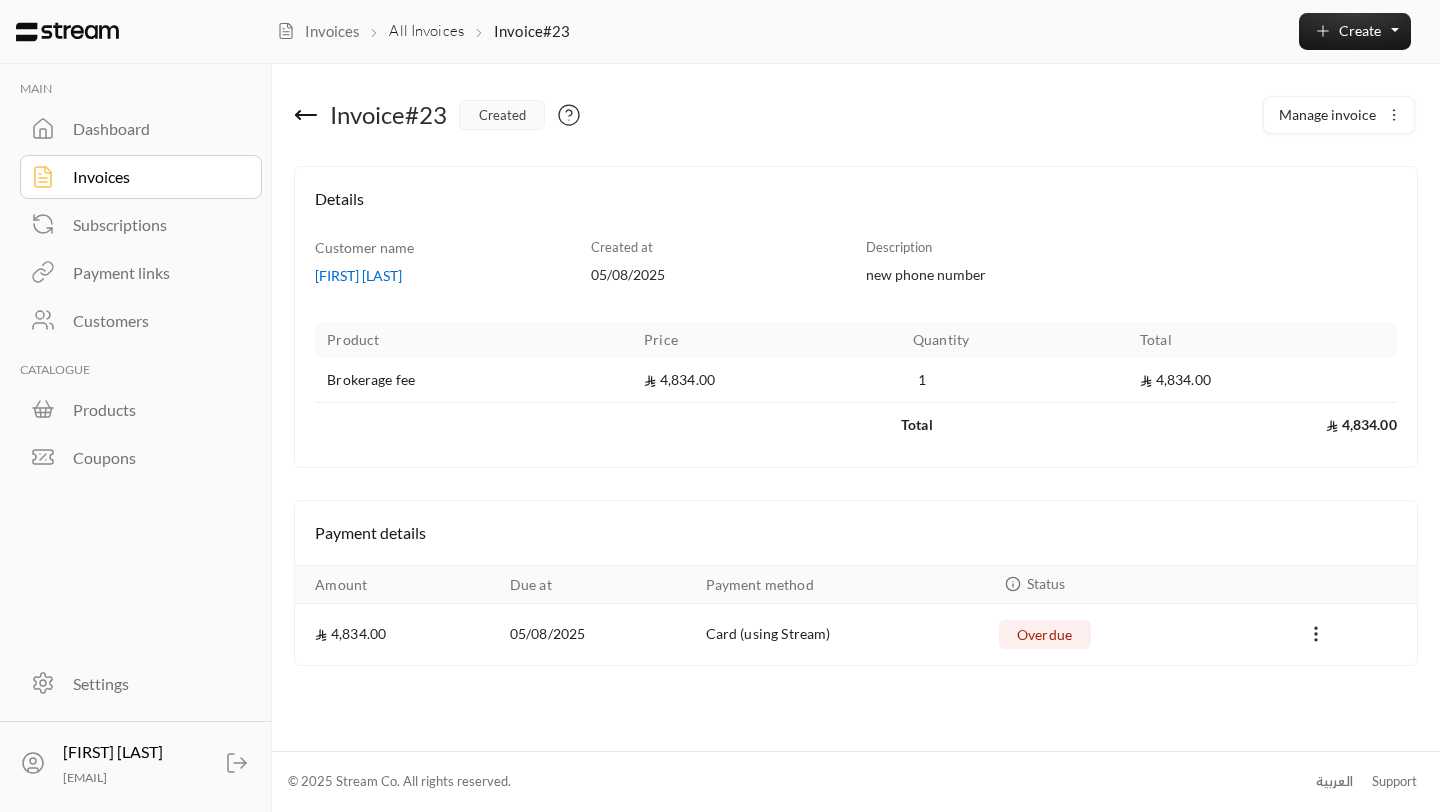 click on "Invoices" at bounding box center [154, 177] 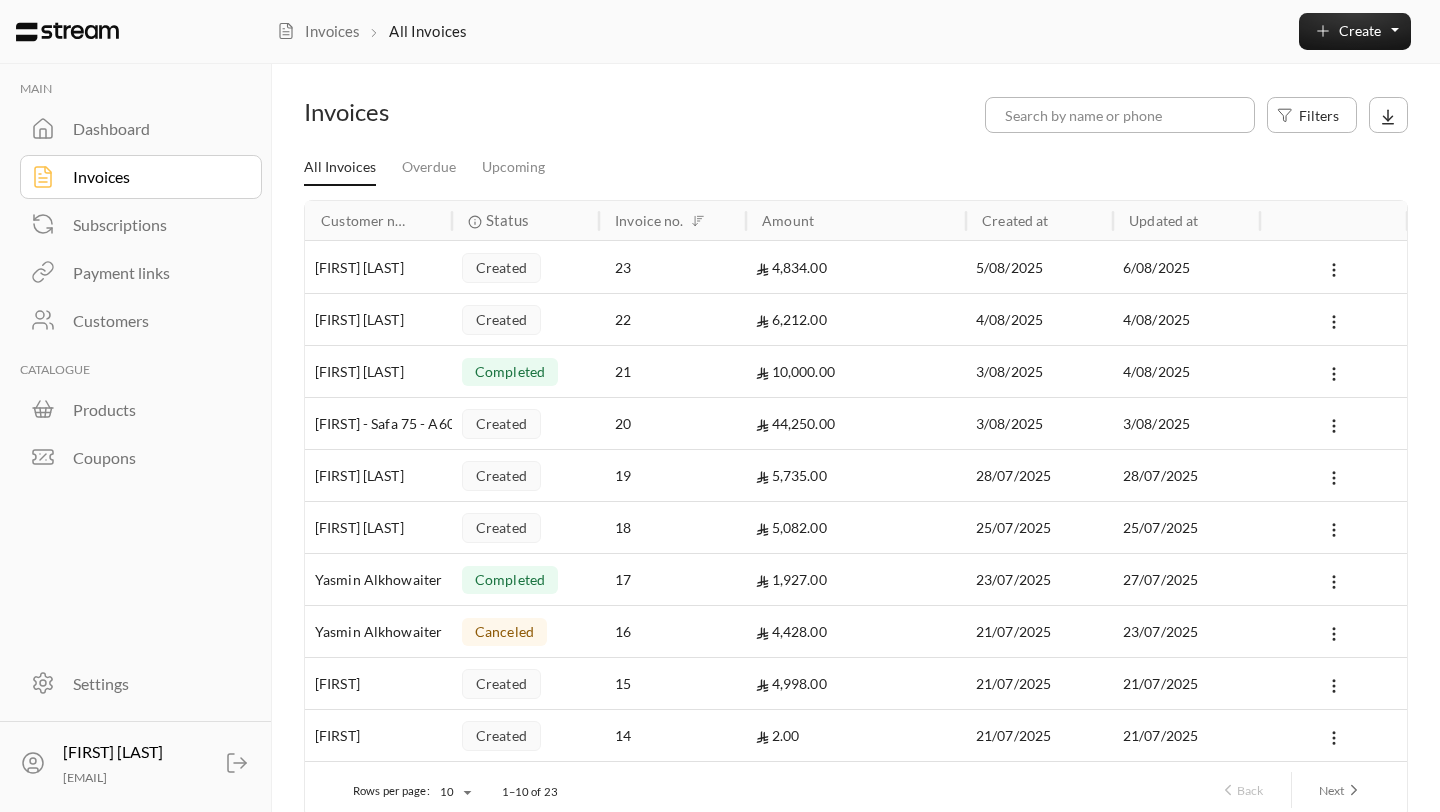 click on "Payment links" at bounding box center [141, 273] 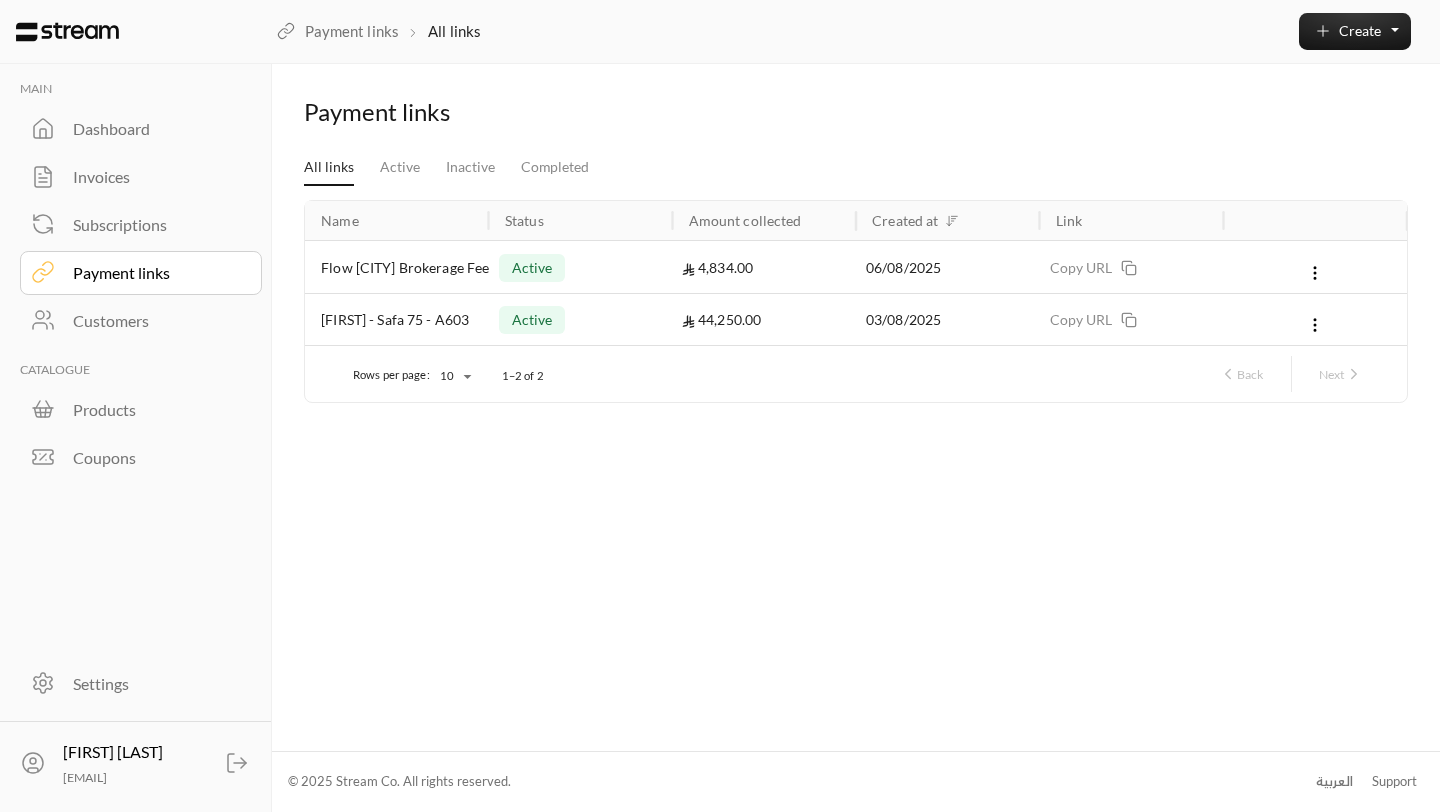 click on "Dashboard" at bounding box center (141, 129) 